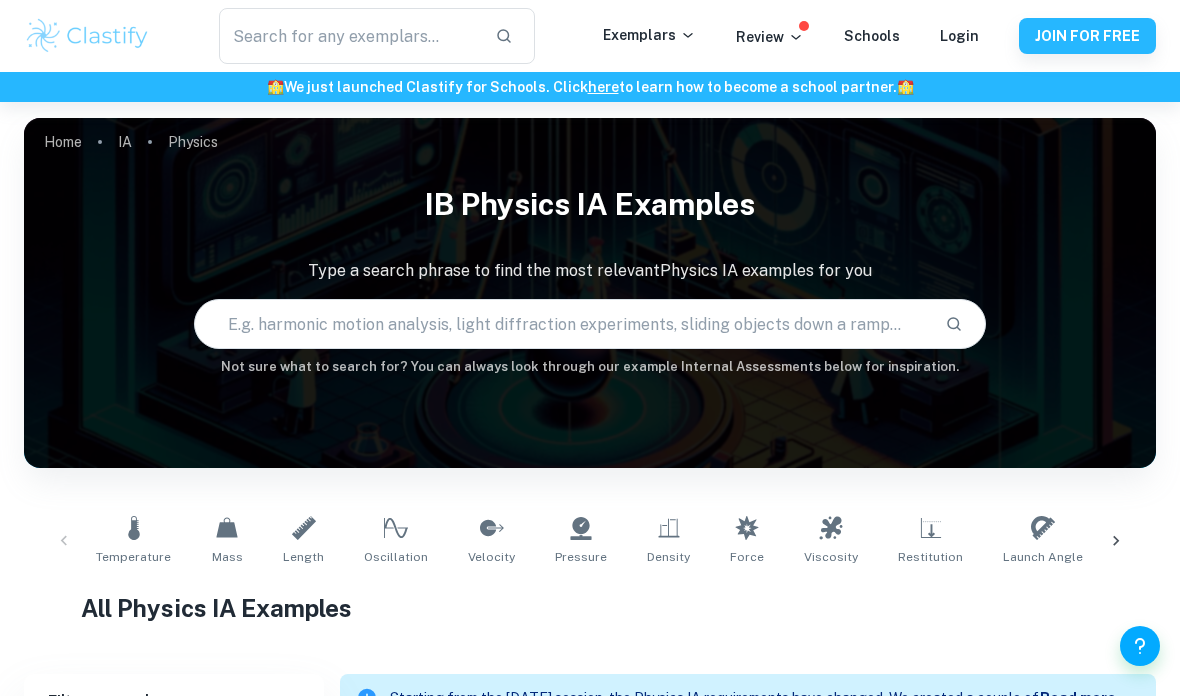 scroll, scrollTop: 586, scrollLeft: 0, axis: vertical 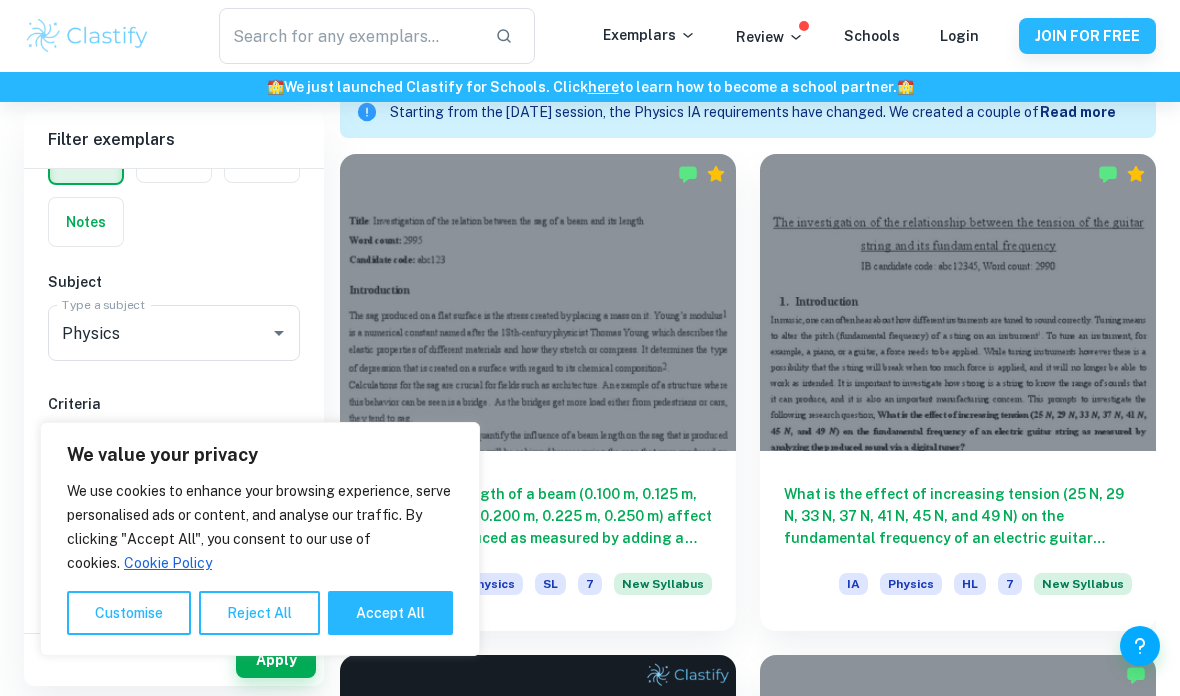 click on "Accept All" at bounding box center (390, 613) 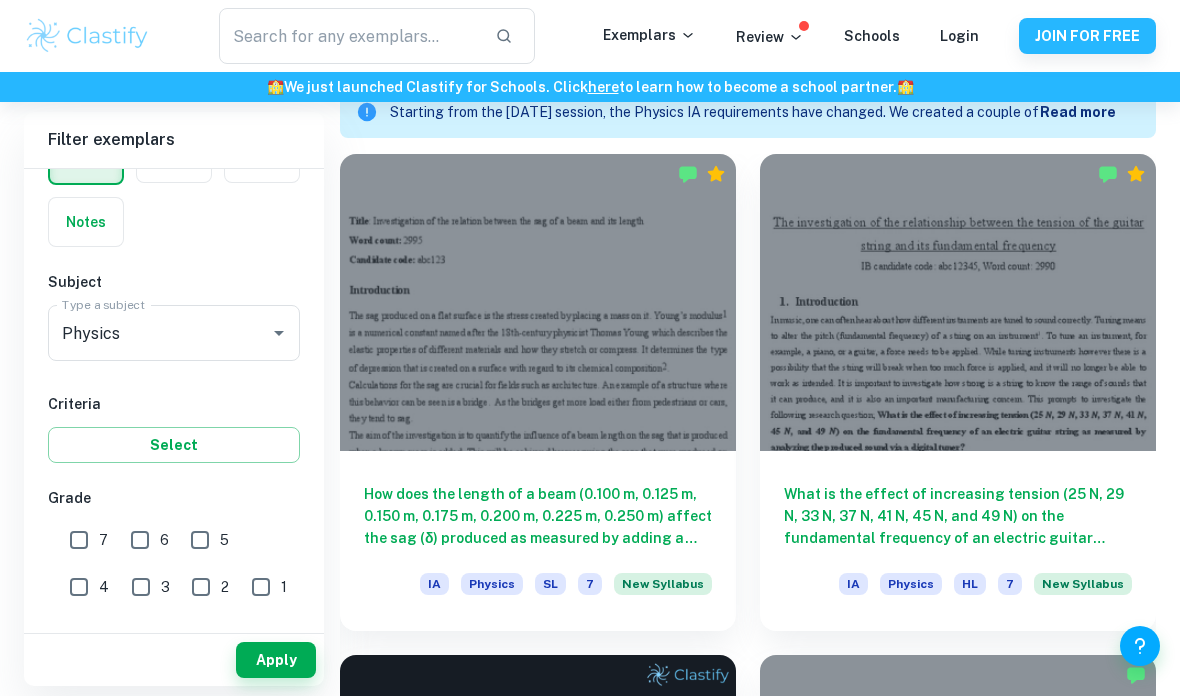 click on "5" at bounding box center (200, 540) 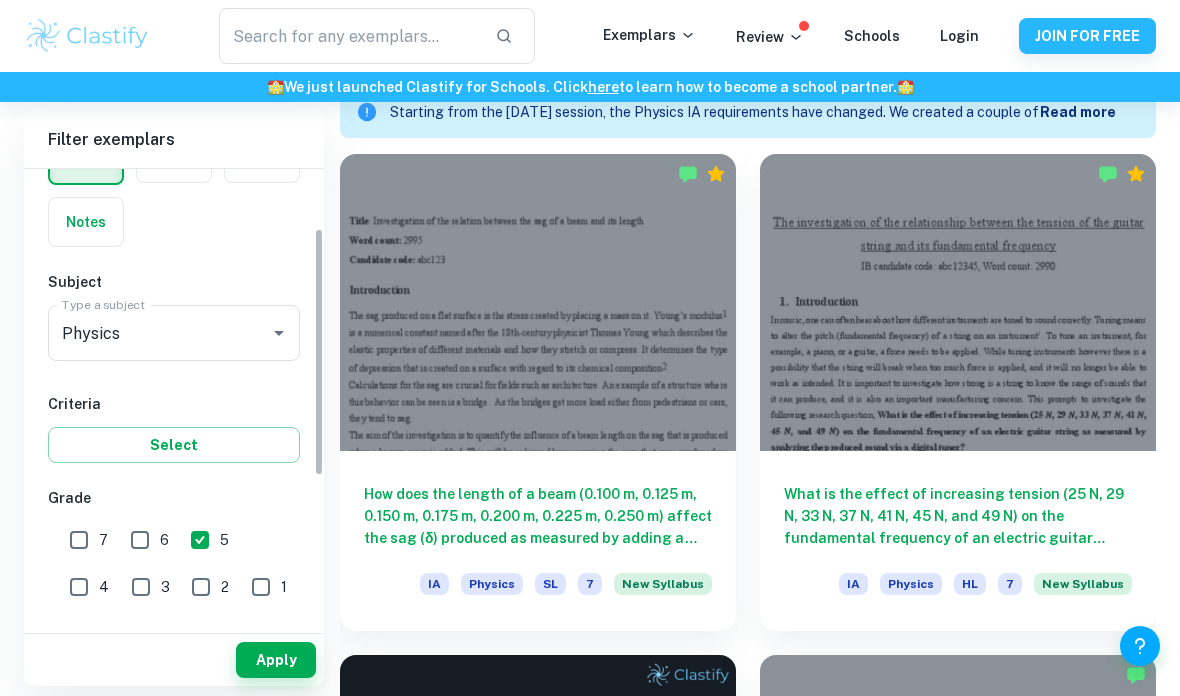 click on "6" at bounding box center (140, 540) 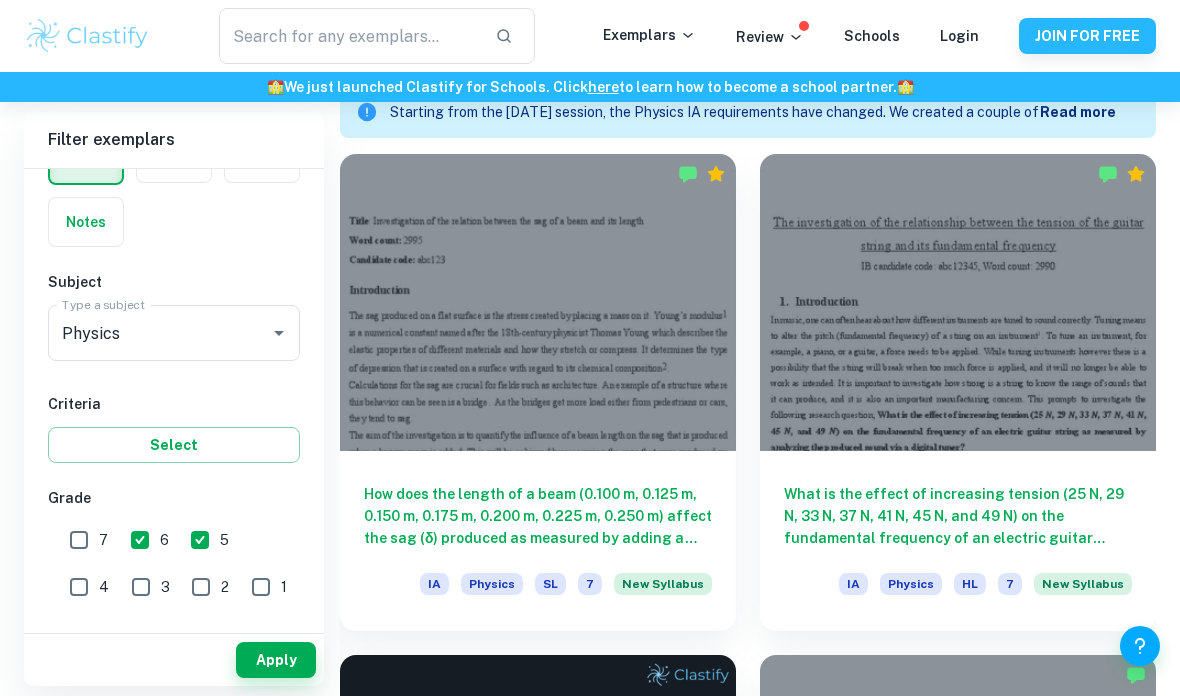 click on "7" at bounding box center (79, 540) 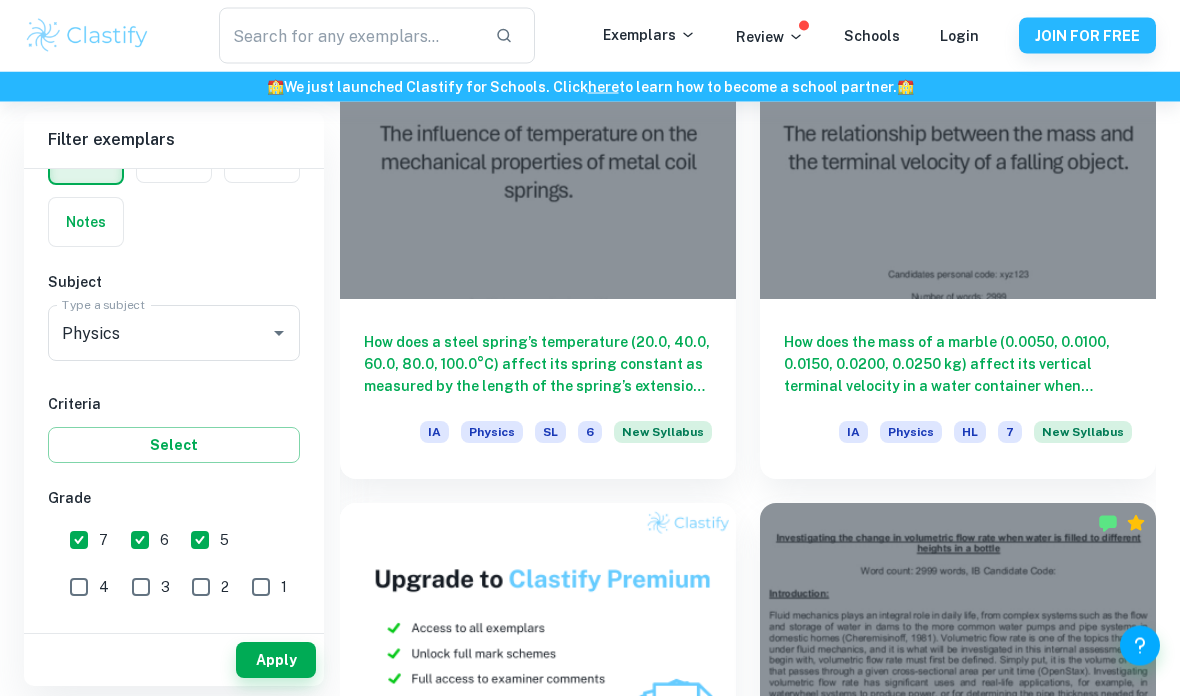 scroll, scrollTop: 1740, scrollLeft: 0, axis: vertical 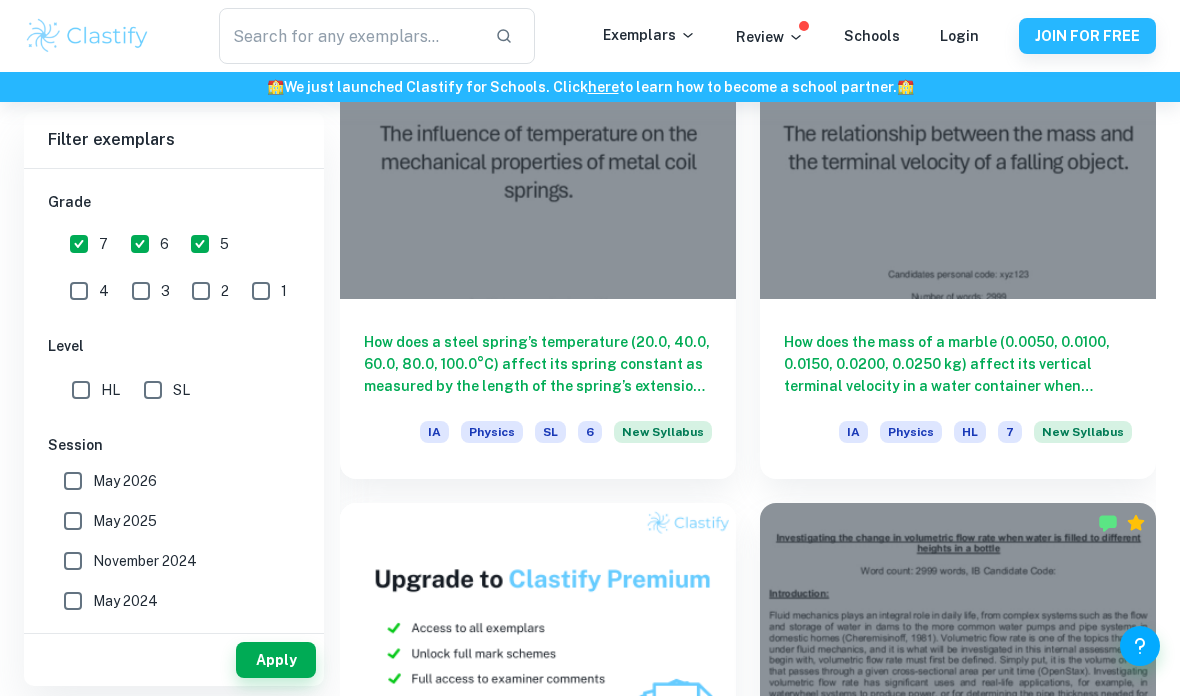 click on "HL" at bounding box center [81, 390] 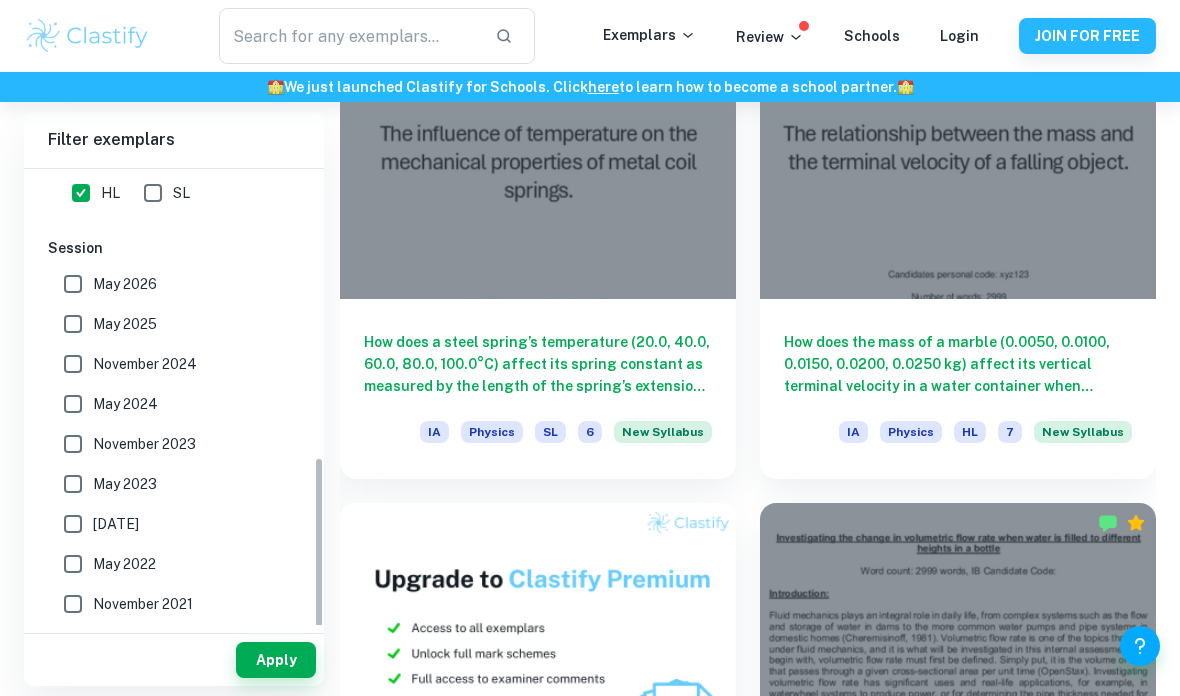 scroll, scrollTop: 620, scrollLeft: 0, axis: vertical 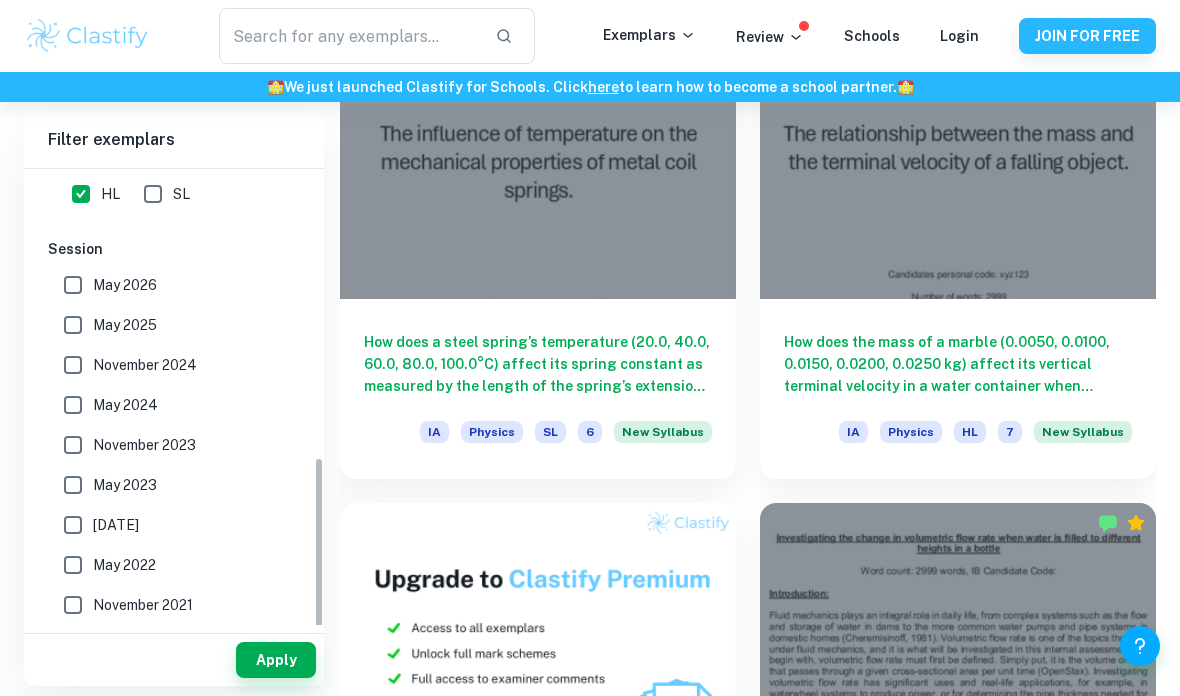 click on "Apply" at bounding box center [276, 660] 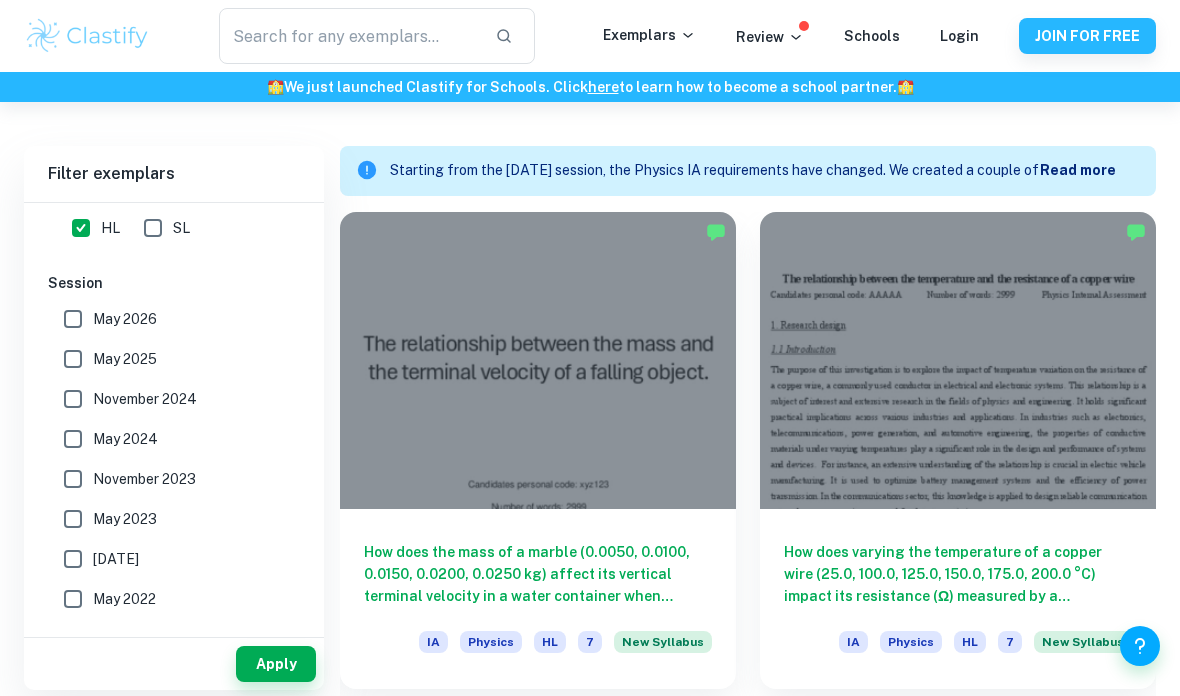 scroll, scrollTop: 535, scrollLeft: 0, axis: vertical 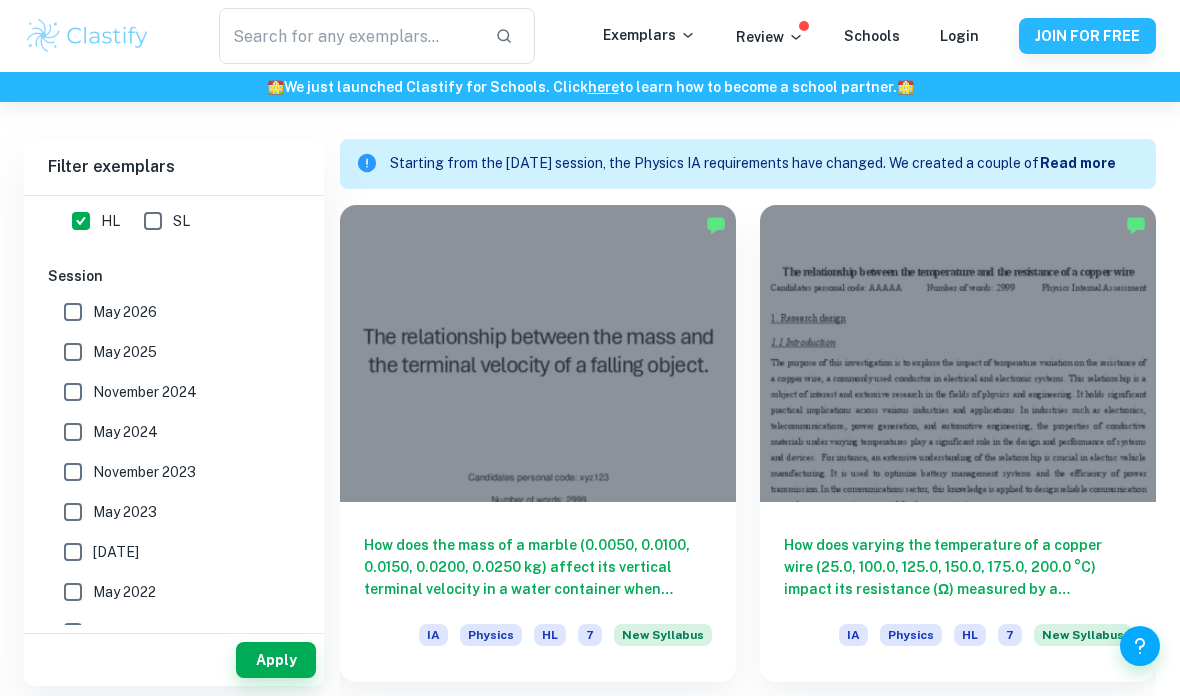click at bounding box center (538, 353) 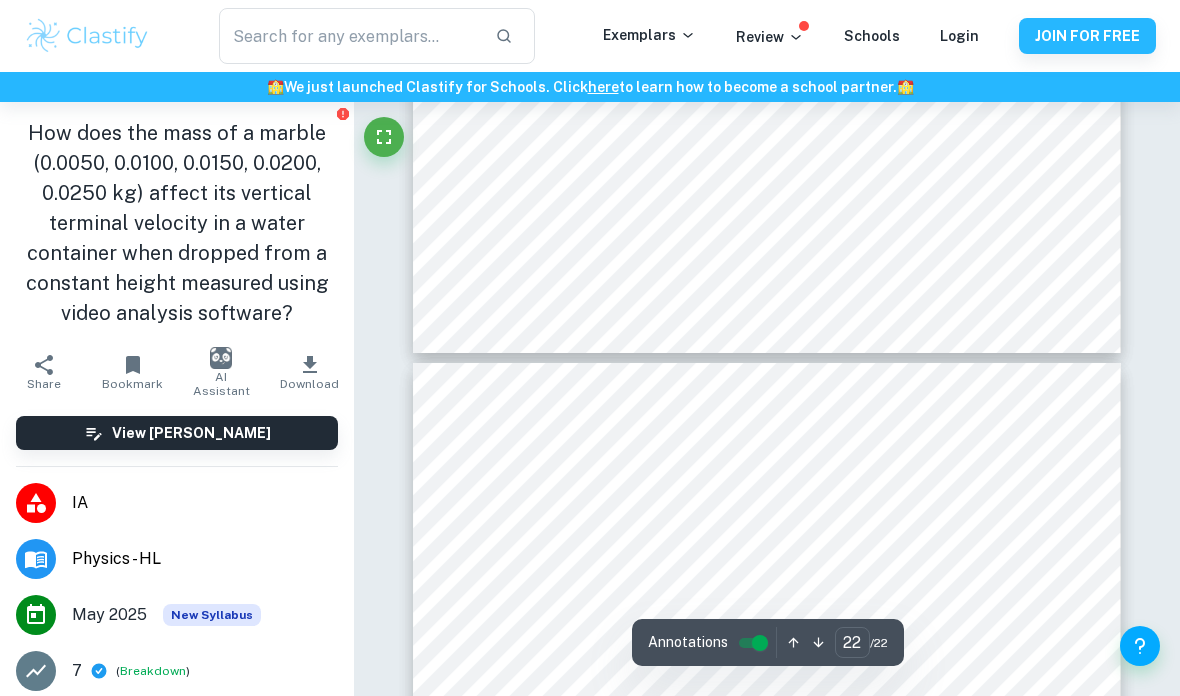 scroll, scrollTop: 21585, scrollLeft: 0, axis: vertical 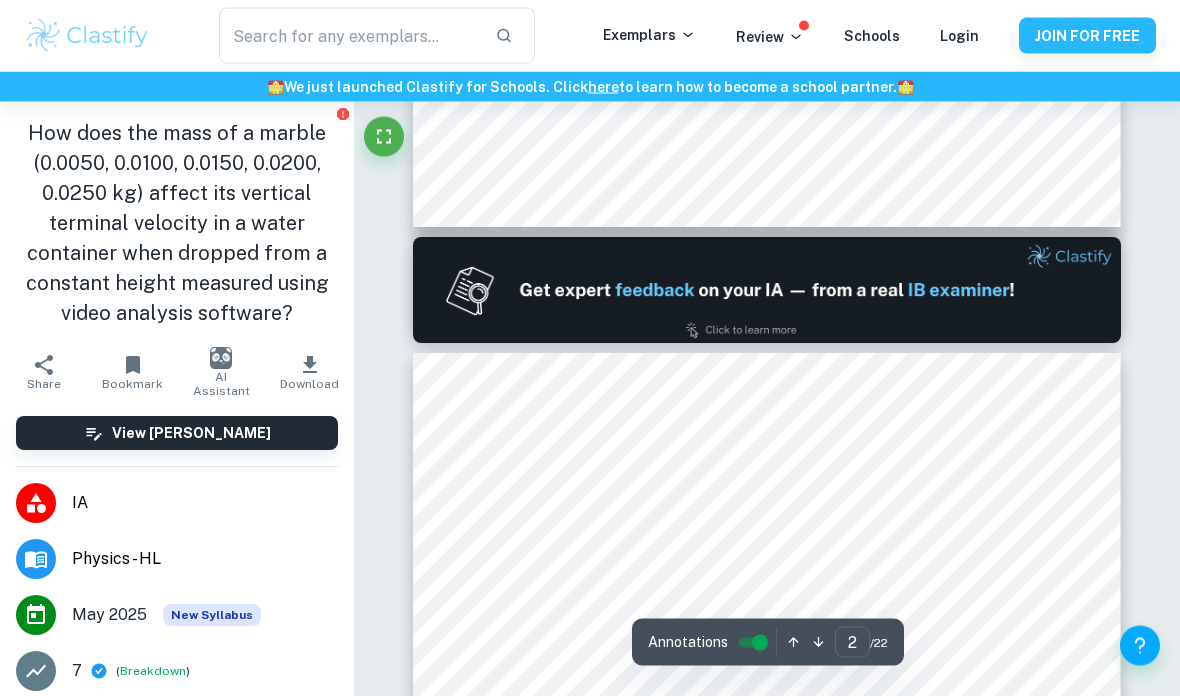 type on "1" 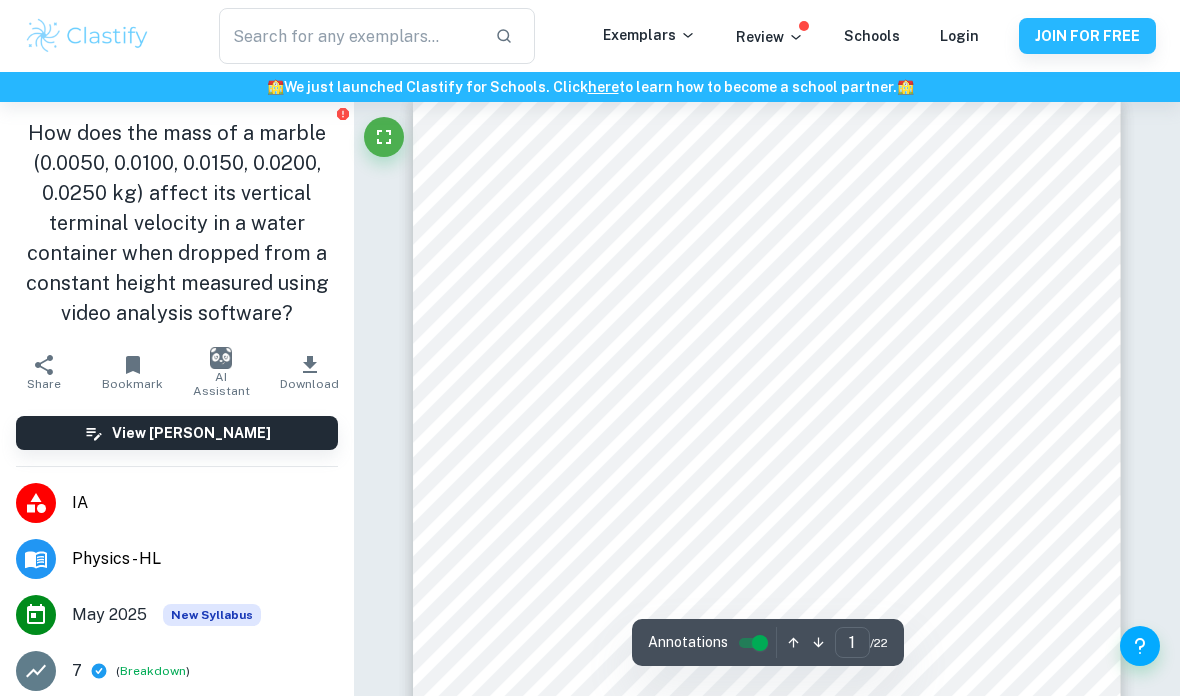 scroll, scrollTop: 0, scrollLeft: 0, axis: both 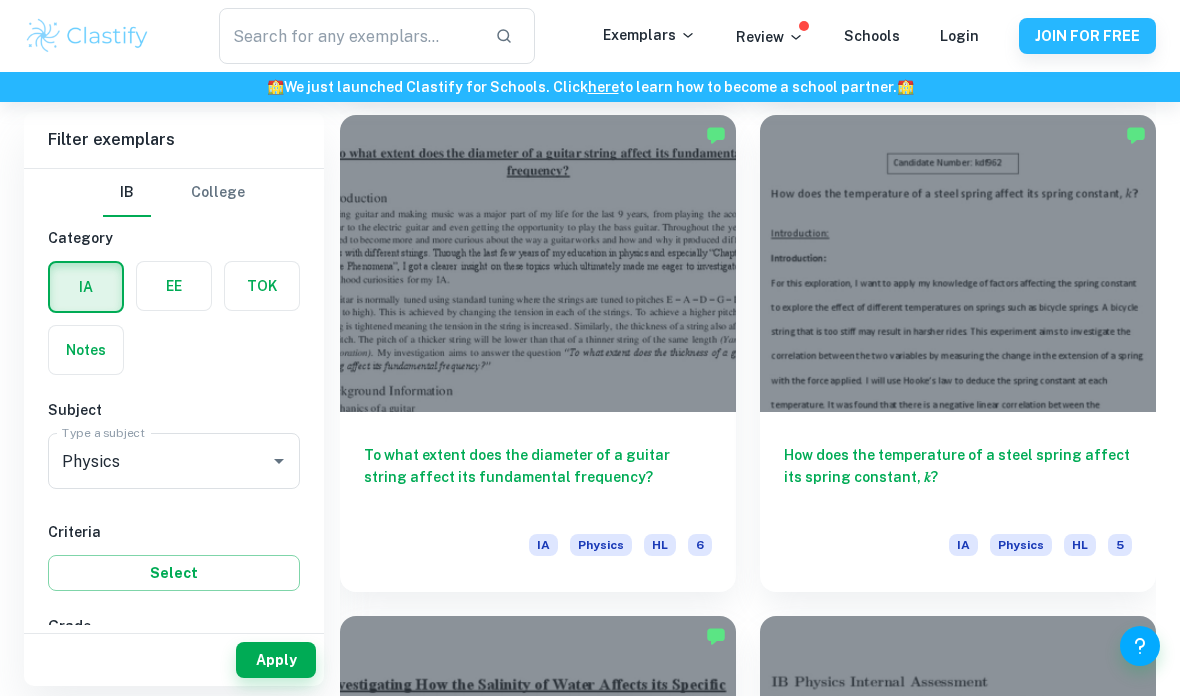 click on "How does the temperature of a steel spring affect its spring constant, 𝑘? IA Physics HL 5" at bounding box center [958, 502] 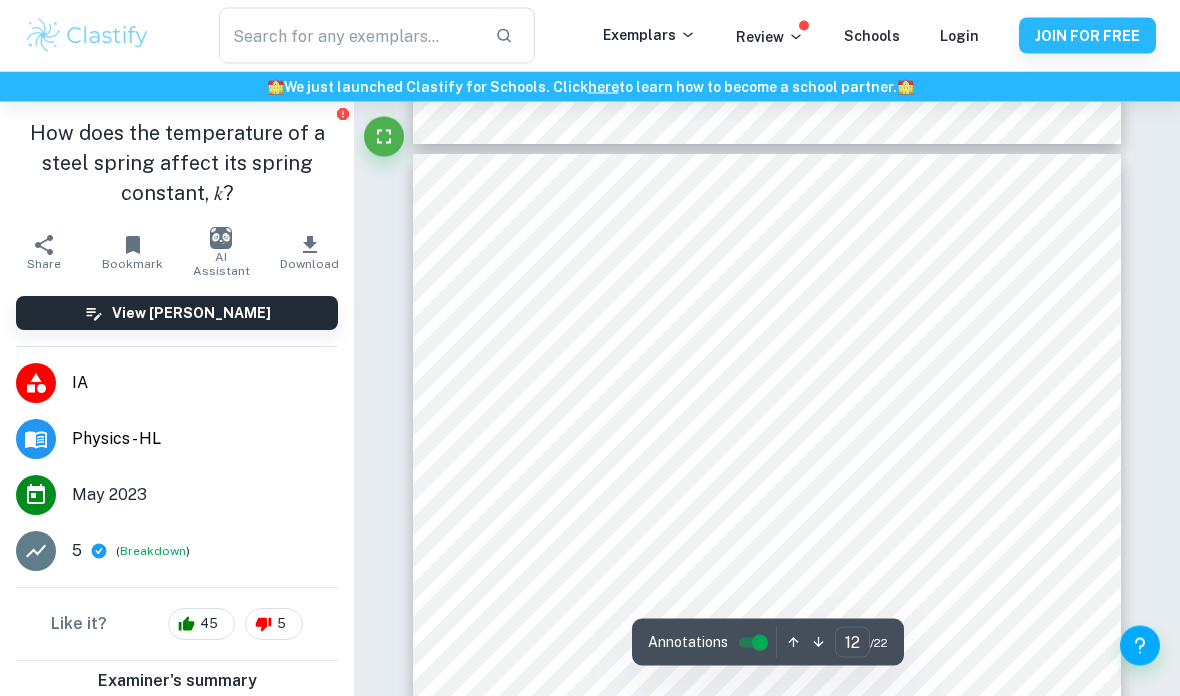 scroll, scrollTop: 11455, scrollLeft: 0, axis: vertical 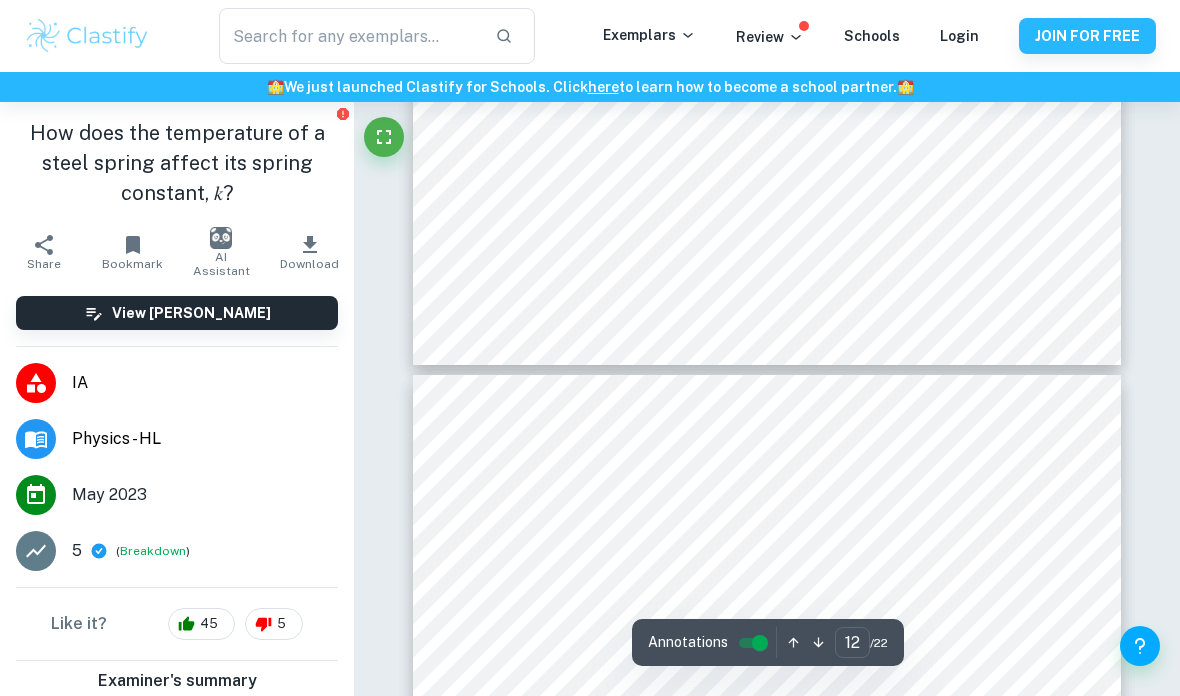 type on "13" 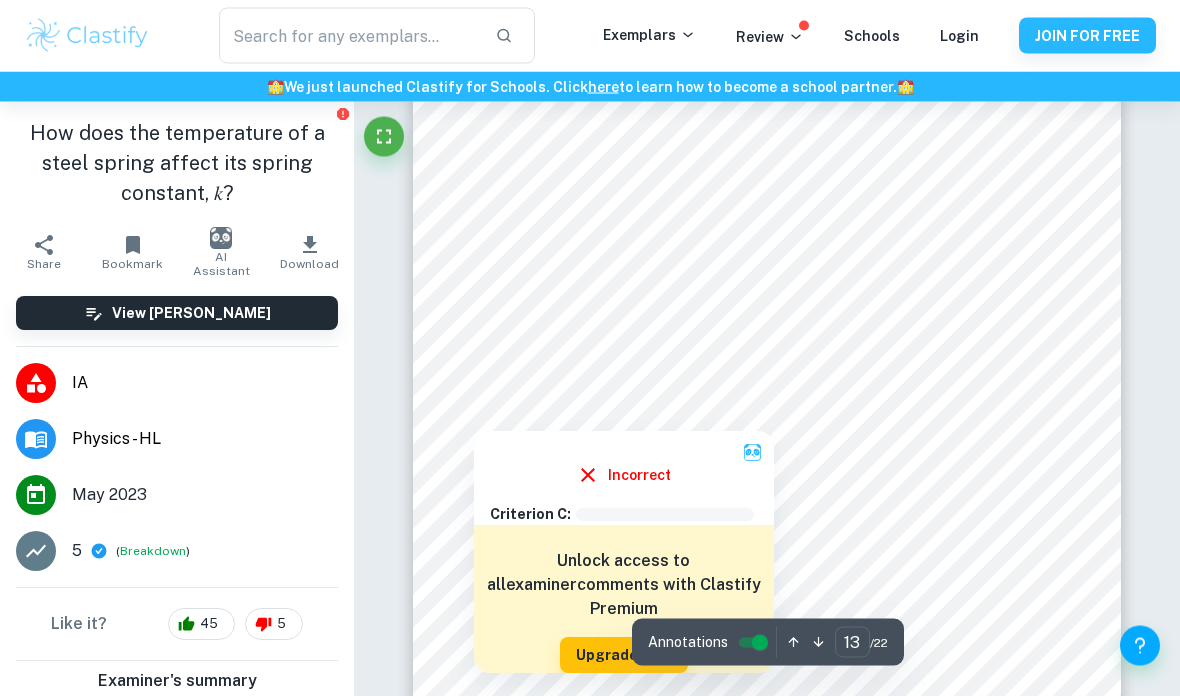 scroll, scrollTop: 12786, scrollLeft: 0, axis: vertical 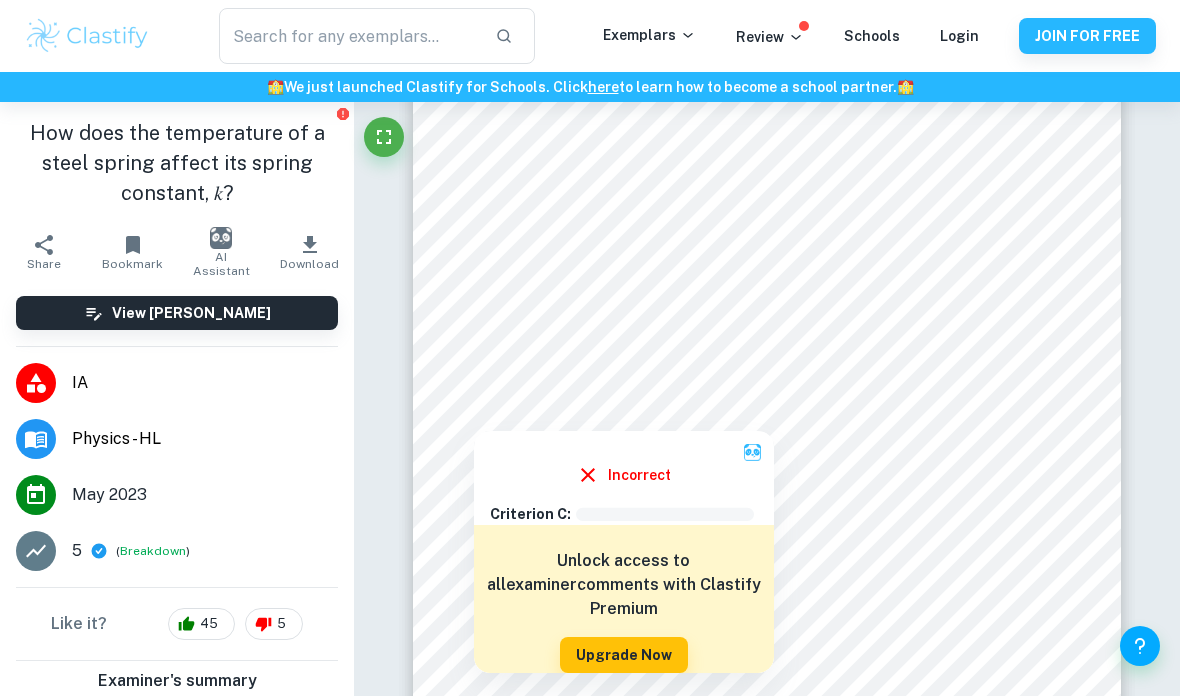 click at bounding box center [473, 413] 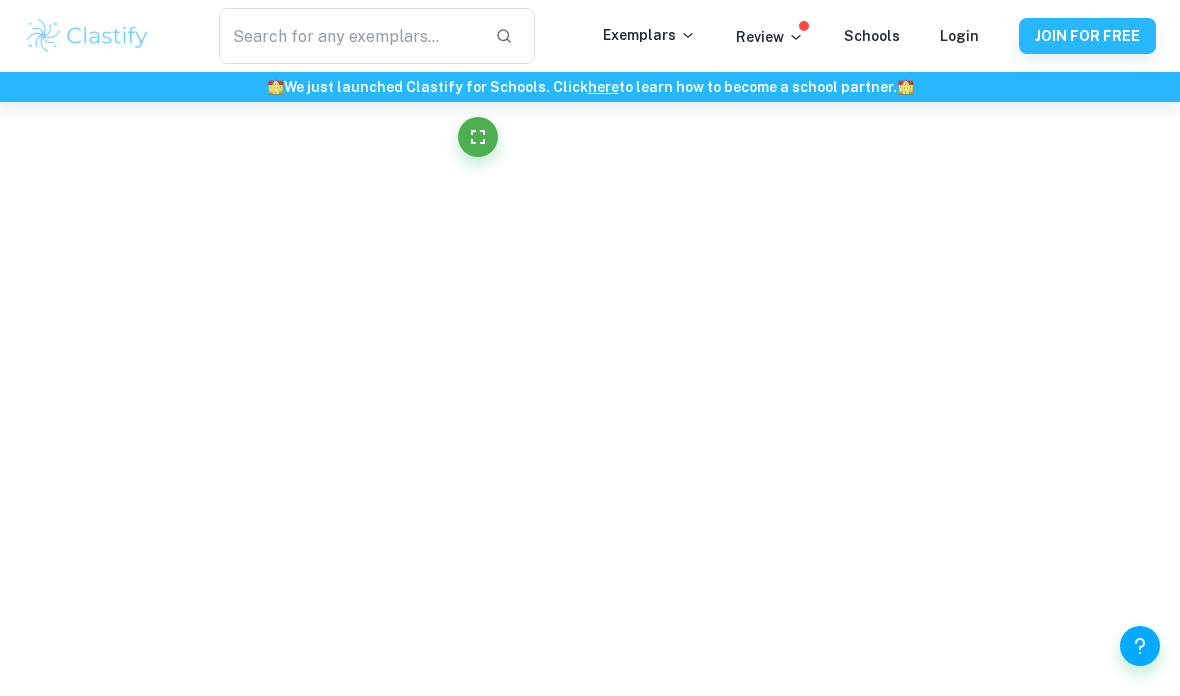 scroll, scrollTop: 12683, scrollLeft: 0, axis: vertical 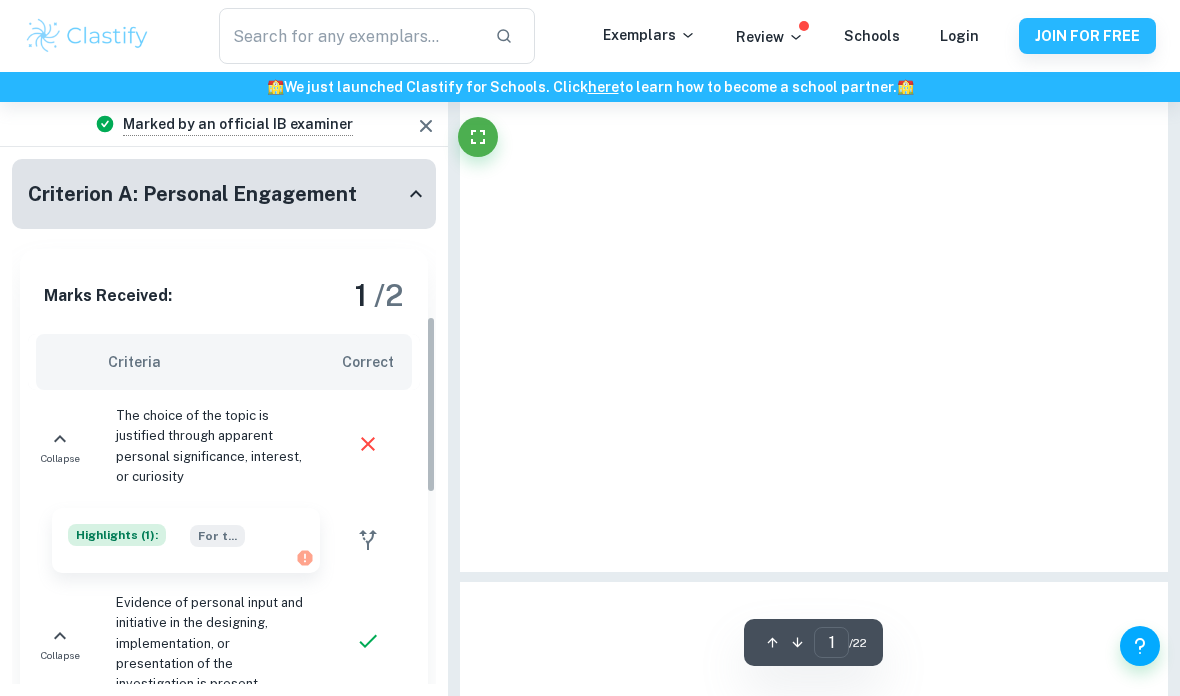 type on "13" 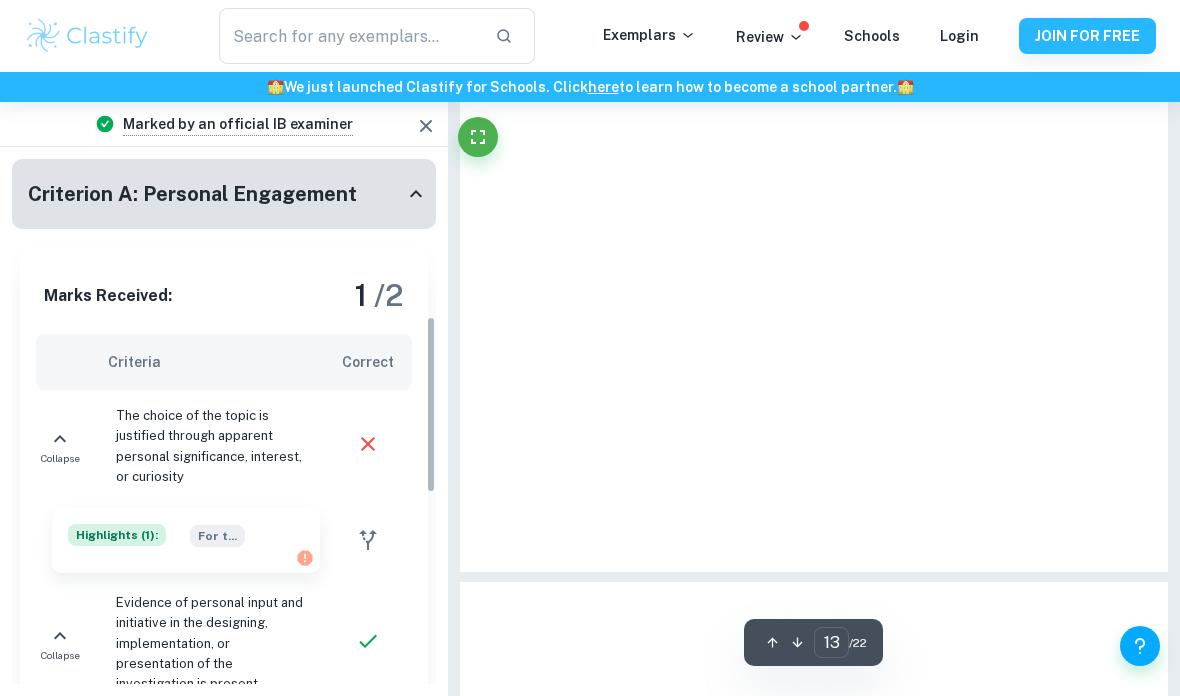 scroll, scrollTop: 1346, scrollLeft: 0, axis: vertical 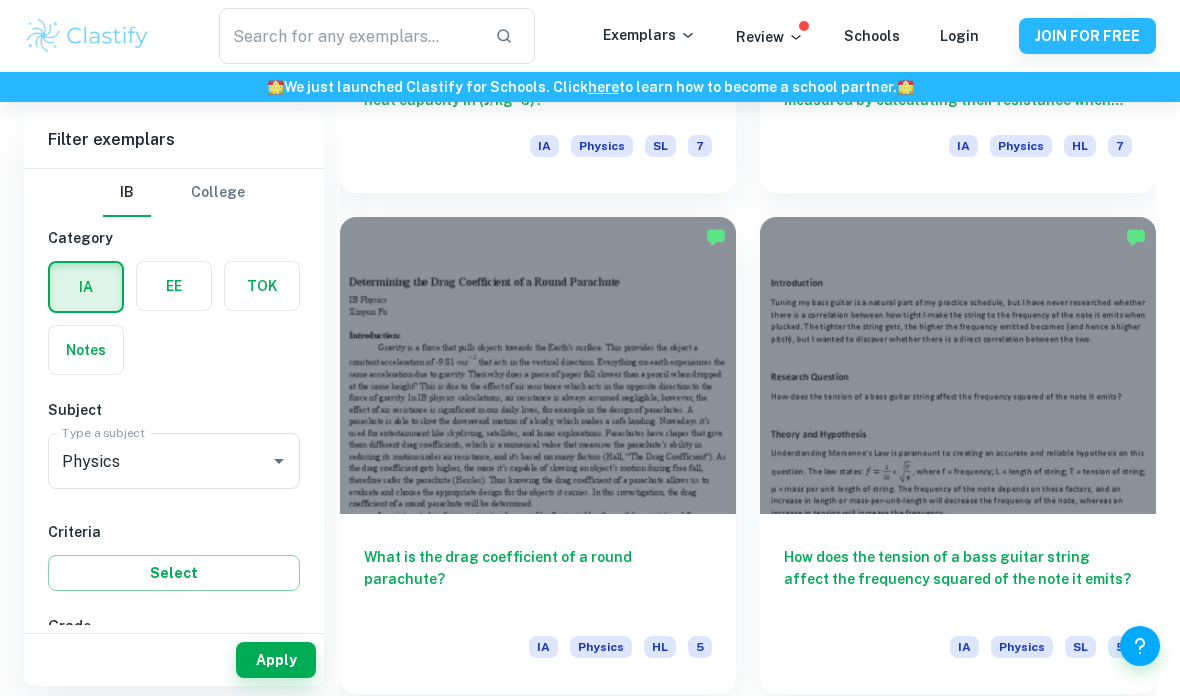 click at bounding box center [538, 365] 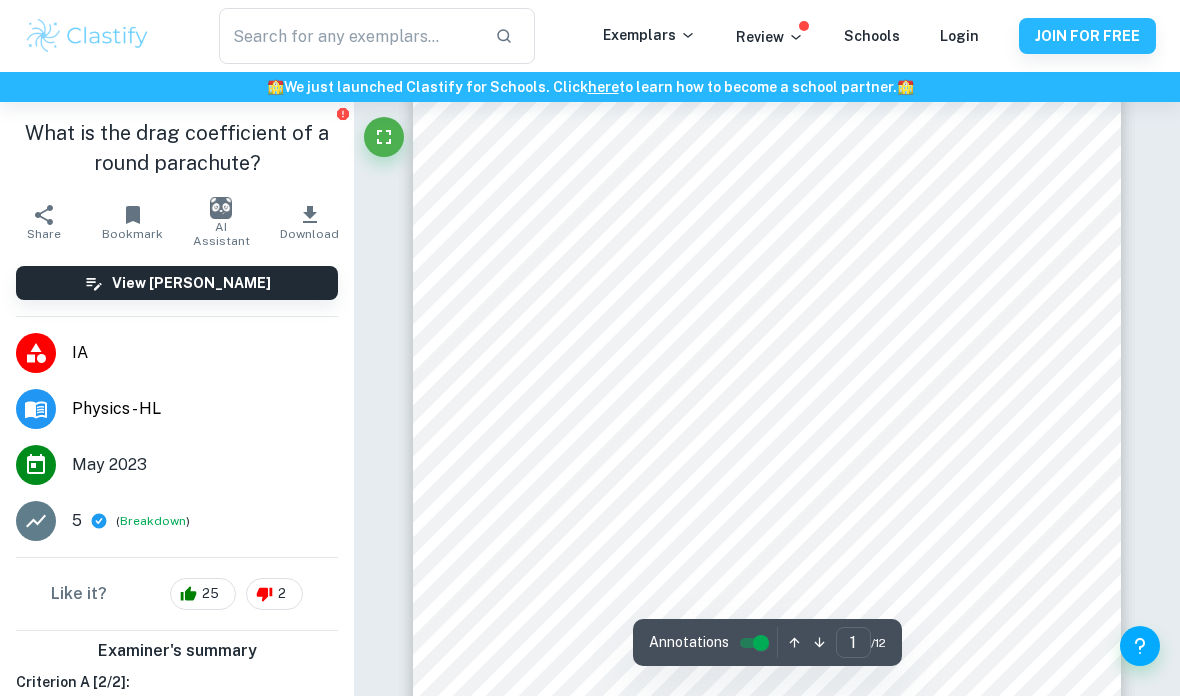 scroll, scrollTop: 0, scrollLeft: 0, axis: both 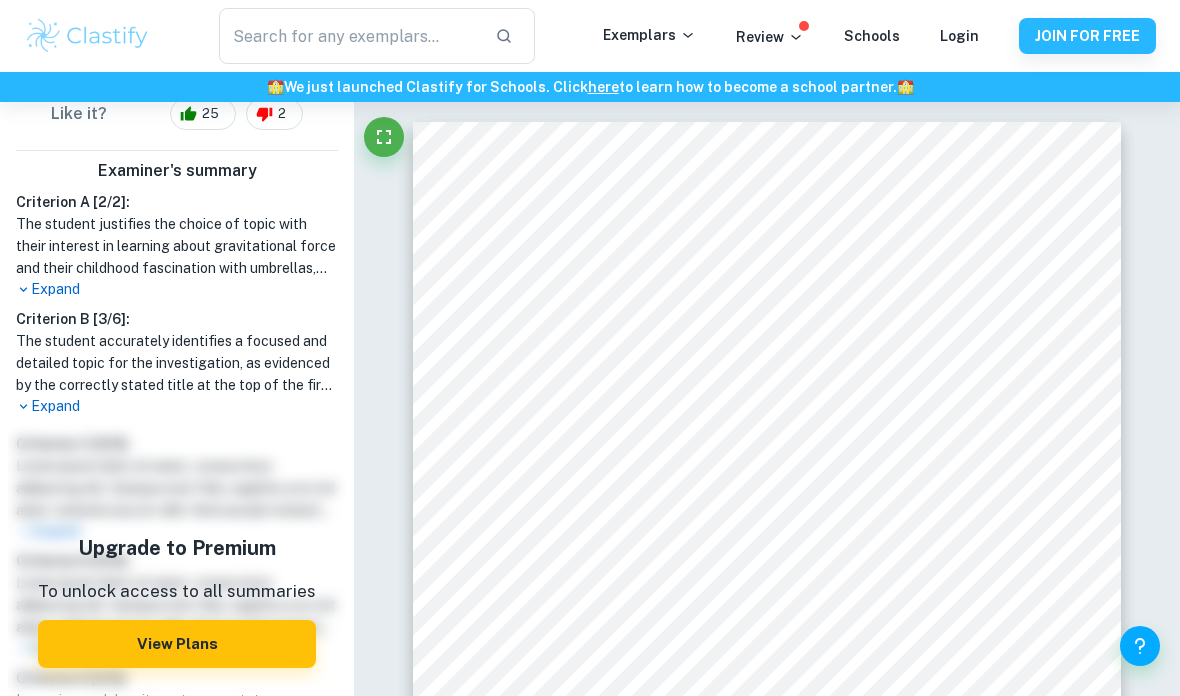 click on "Expand" at bounding box center (177, 406) 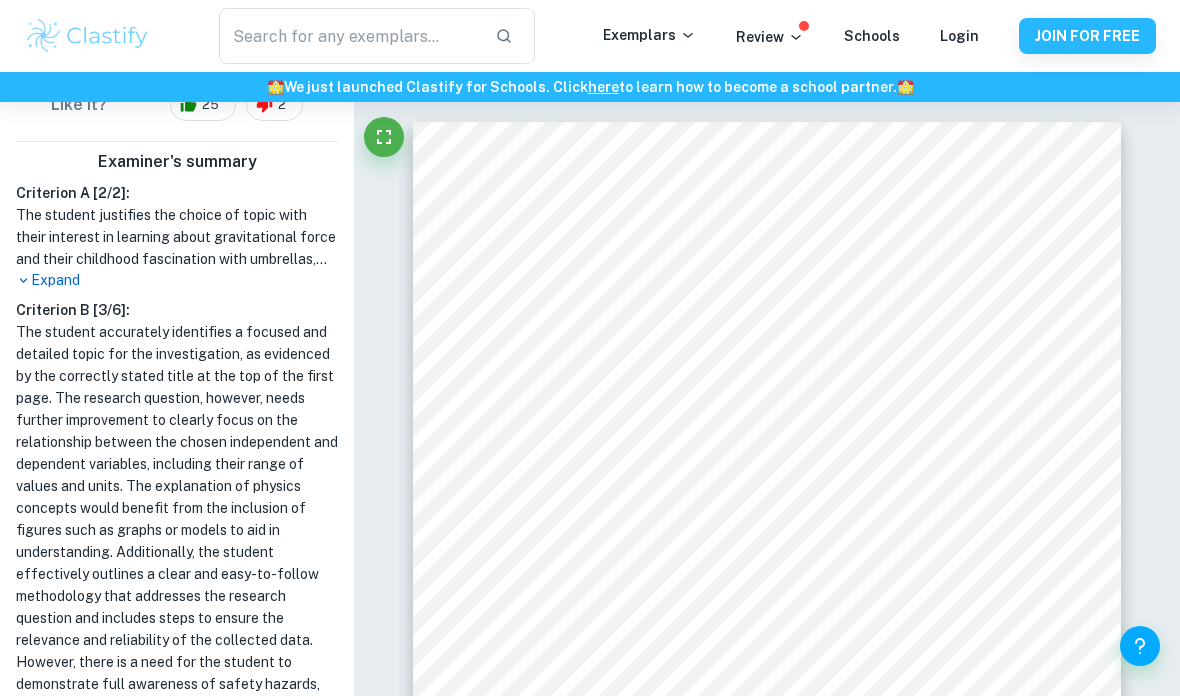 scroll, scrollTop: 487, scrollLeft: 0, axis: vertical 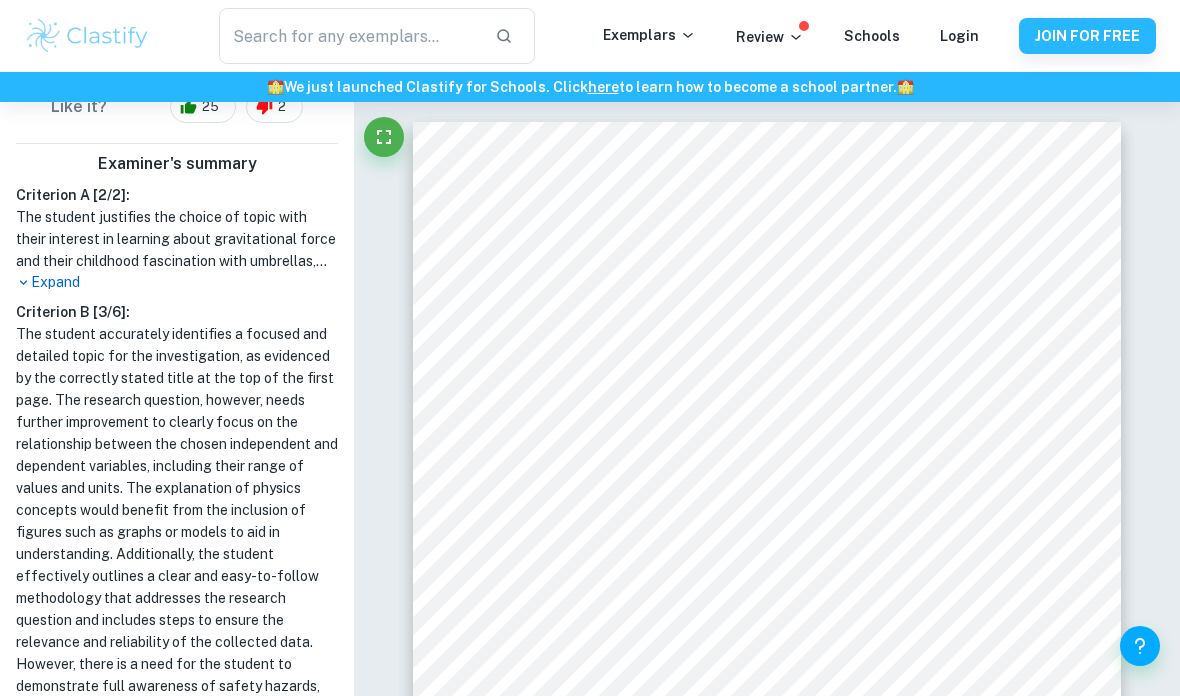 click on "Expand" at bounding box center [177, 282] 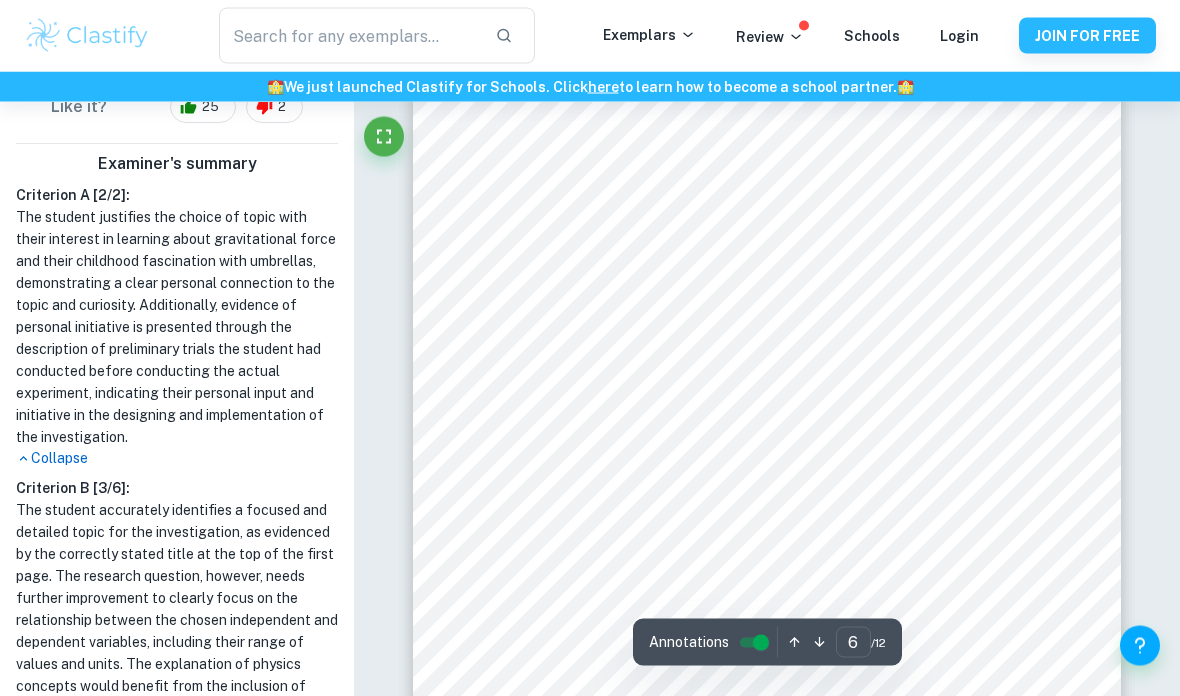 scroll, scrollTop: 5019, scrollLeft: 0, axis: vertical 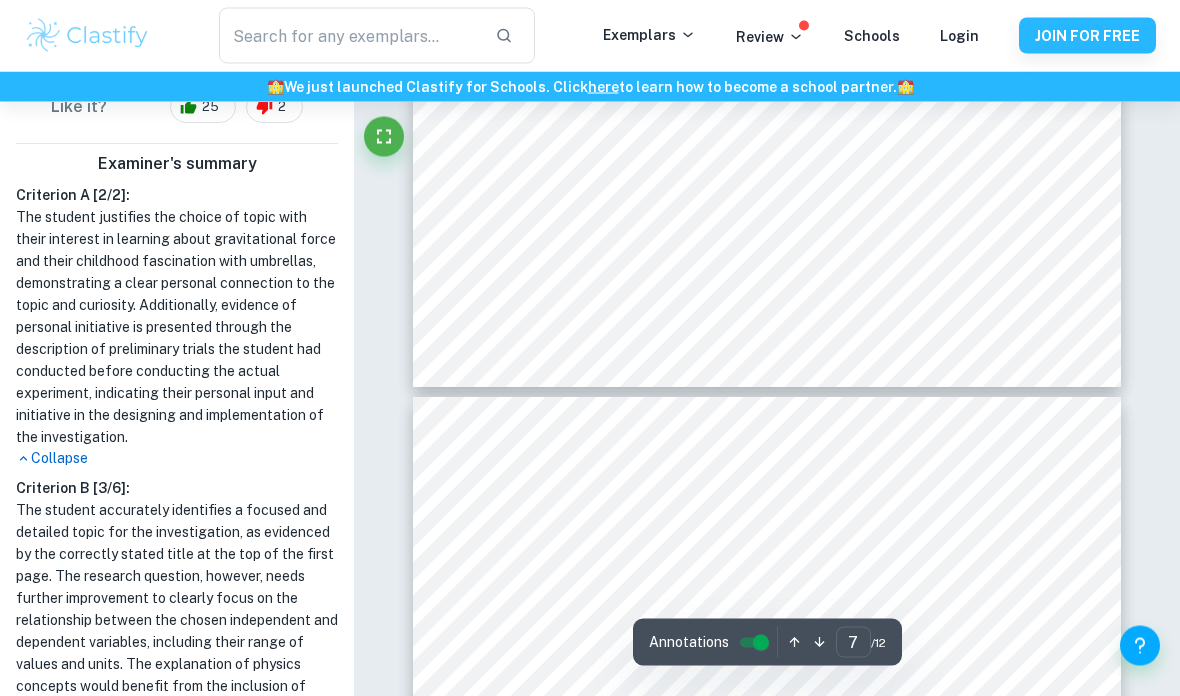 type on "8" 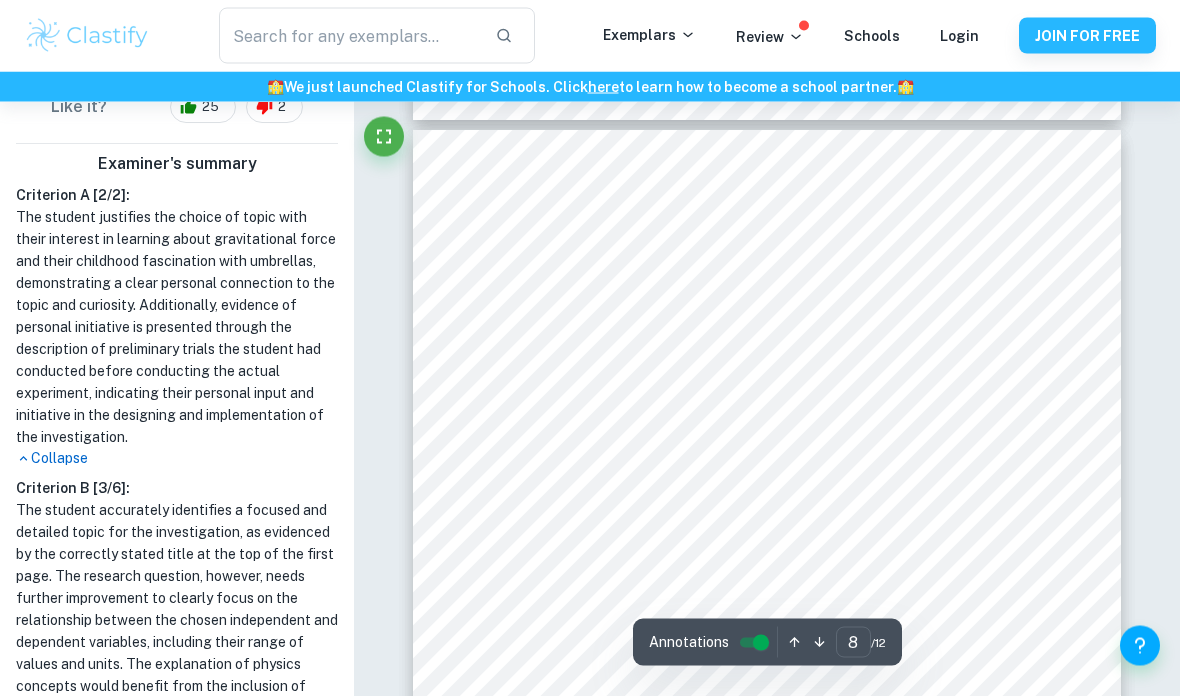 scroll, scrollTop: 6714, scrollLeft: 0, axis: vertical 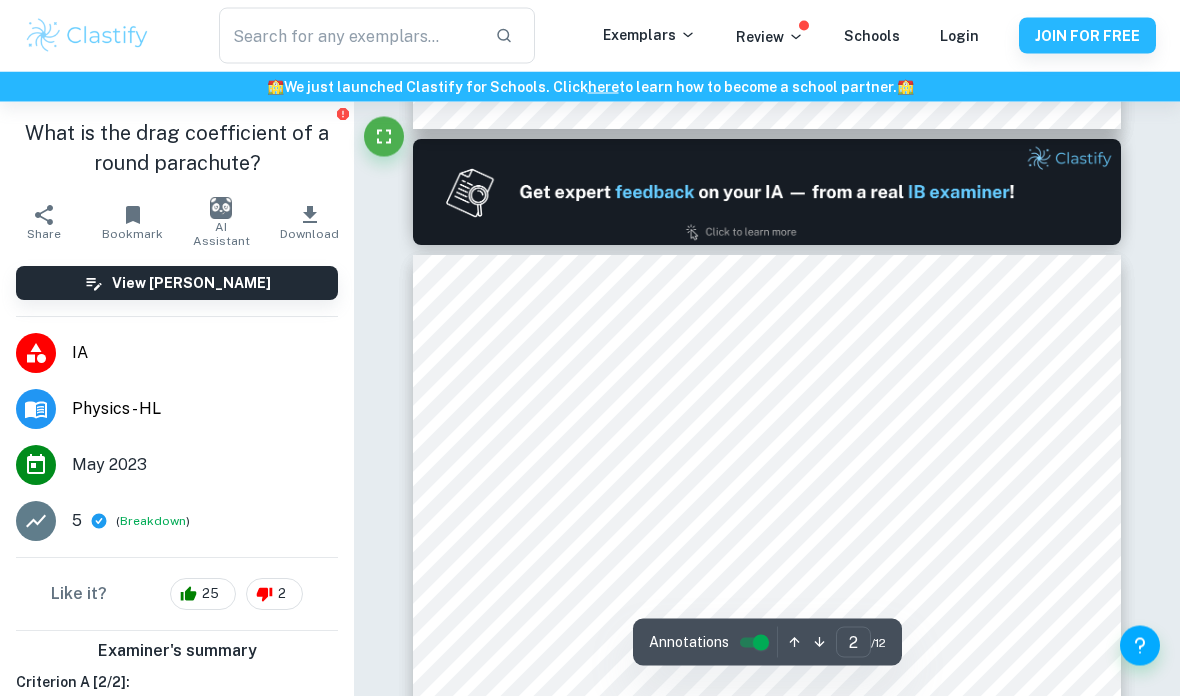 type on "1" 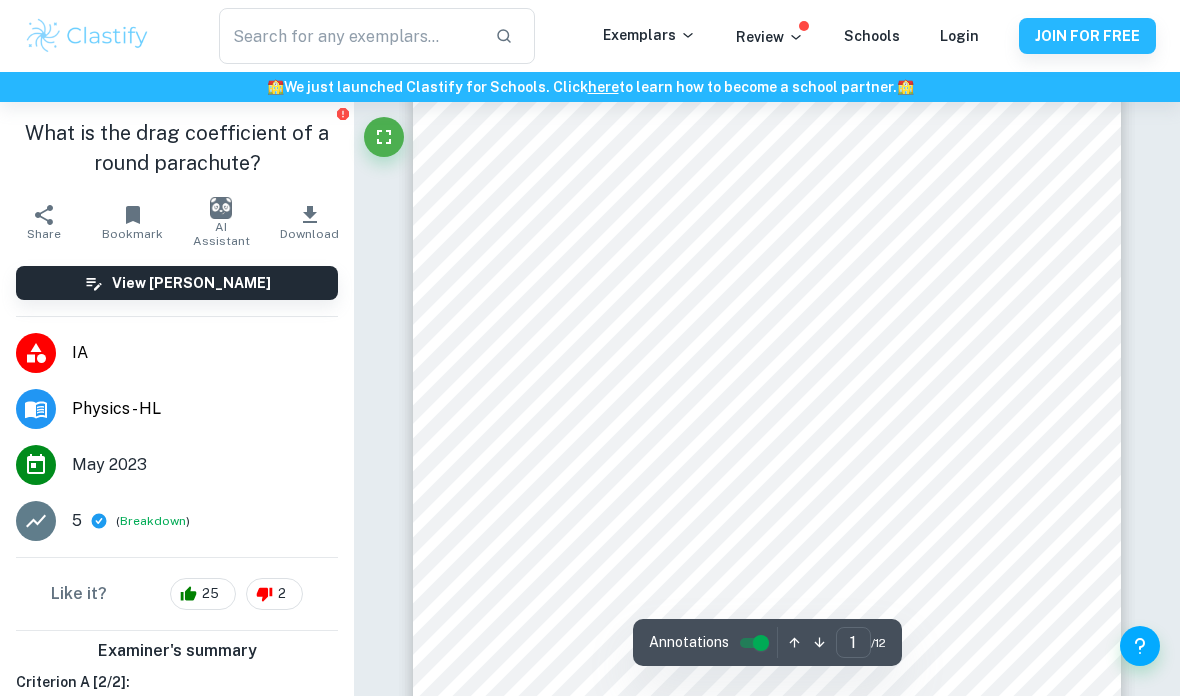 scroll, scrollTop: 0, scrollLeft: 0, axis: both 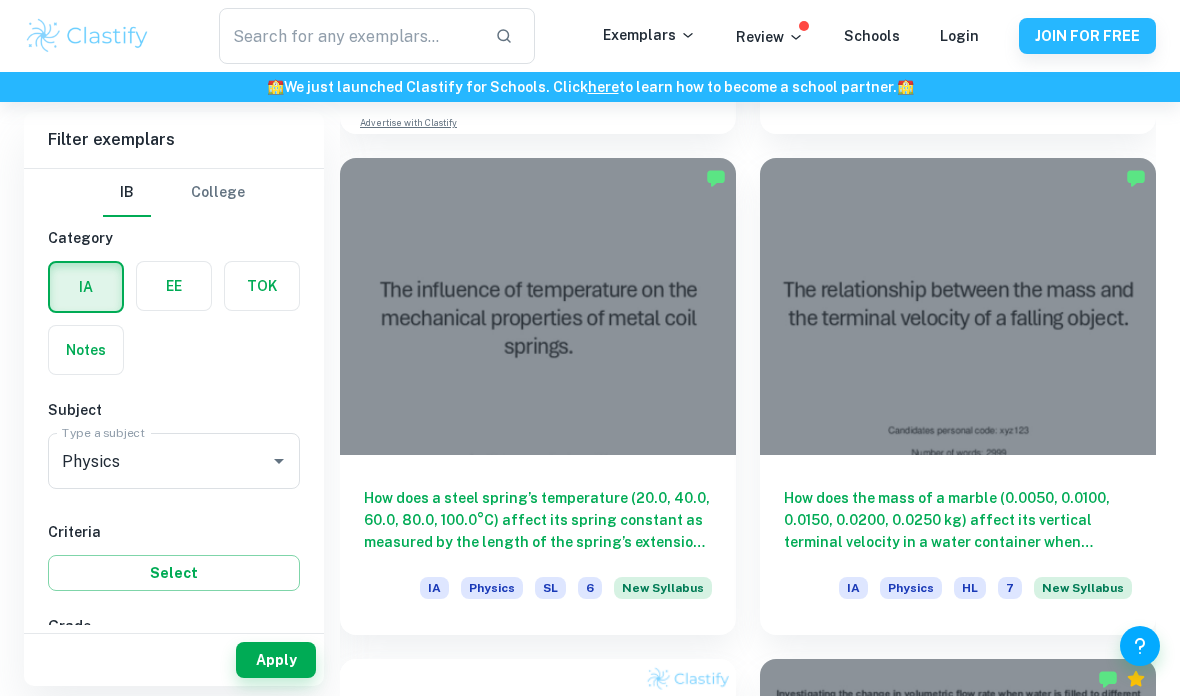 click at bounding box center (958, 306) 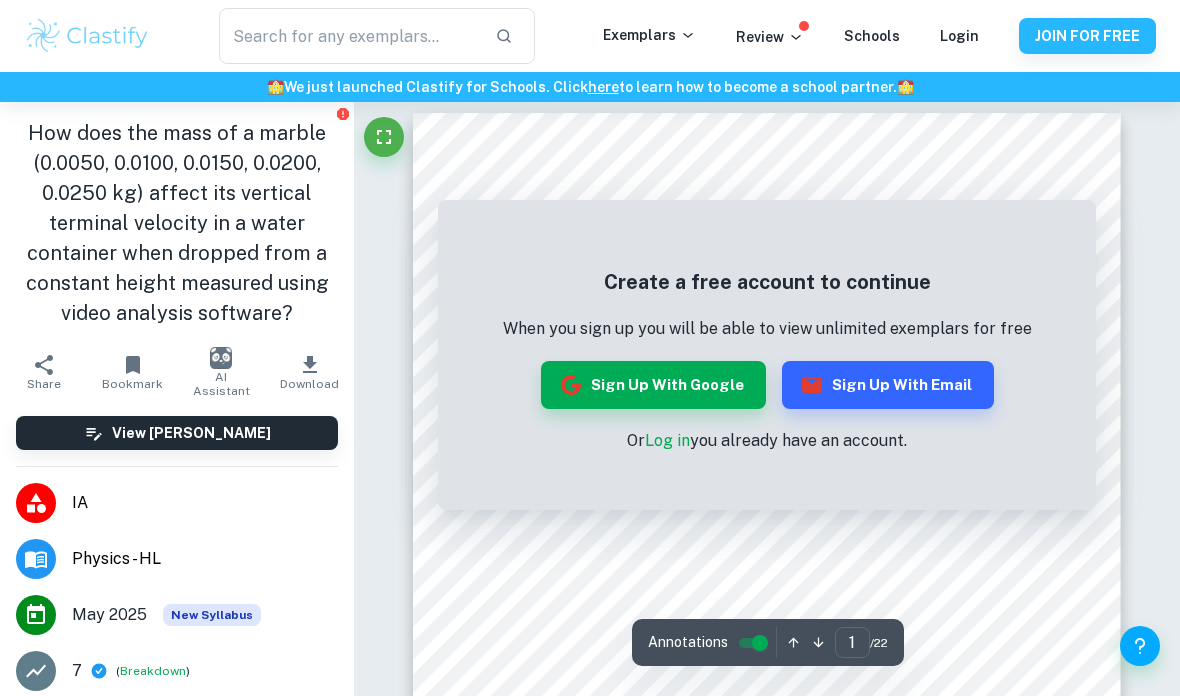 scroll, scrollTop: 0, scrollLeft: 0, axis: both 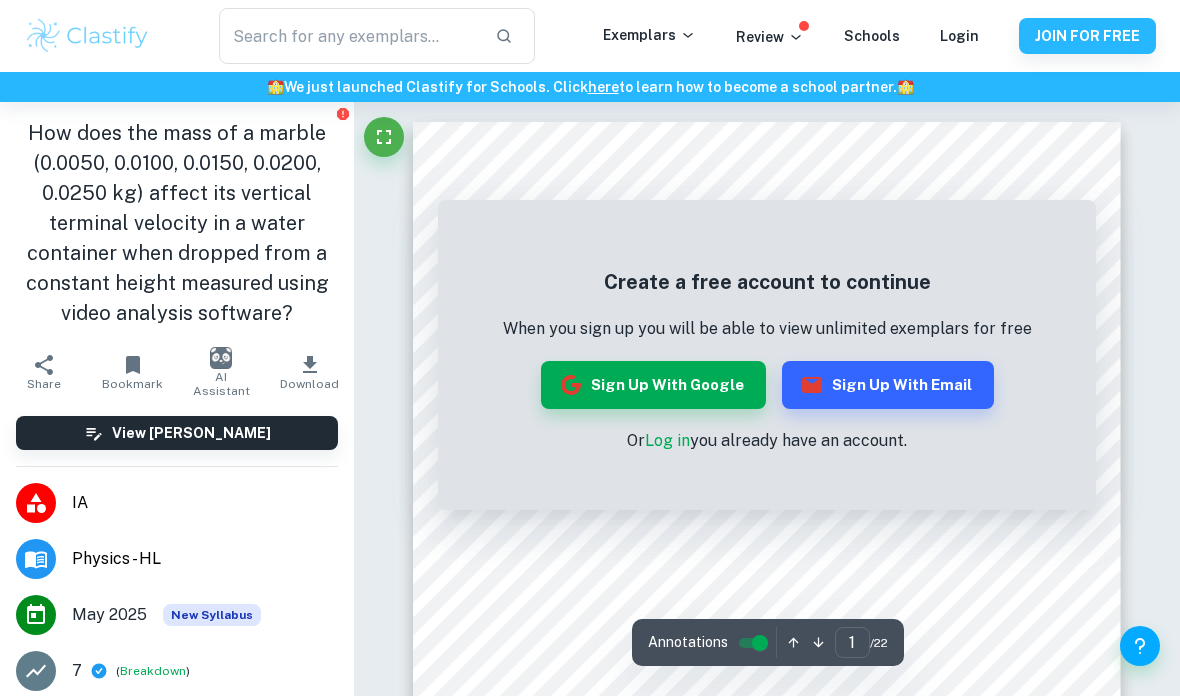 click on "Sign up with Google" at bounding box center [653, 385] 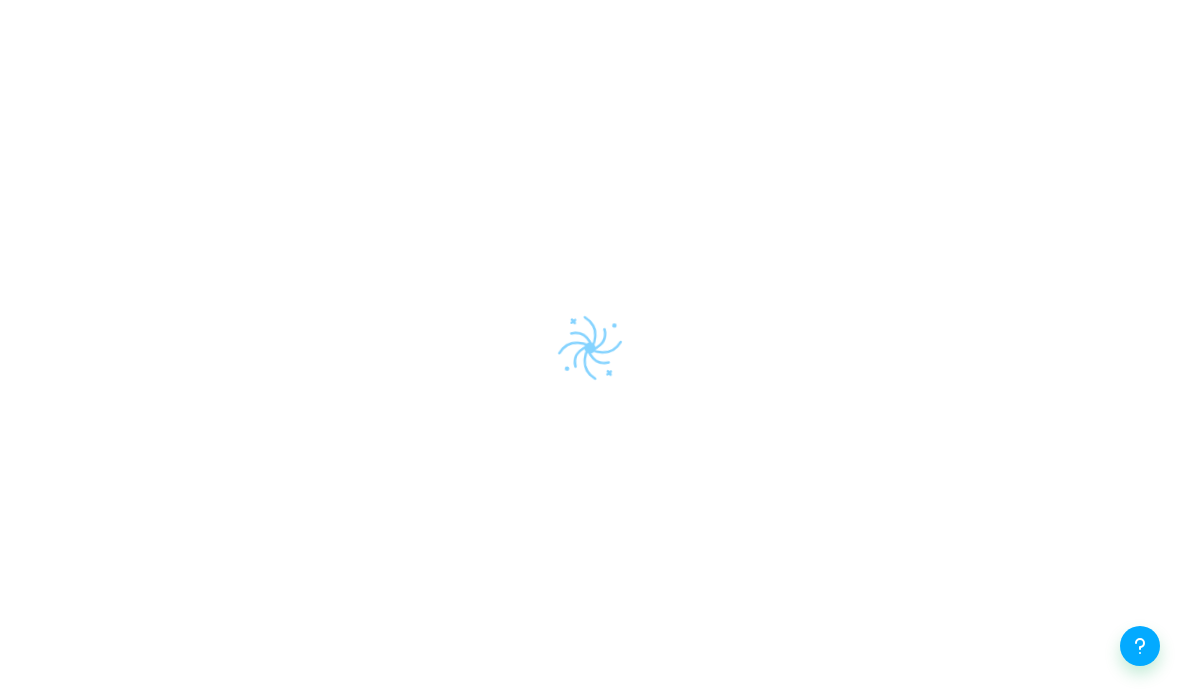 scroll, scrollTop: 0, scrollLeft: 0, axis: both 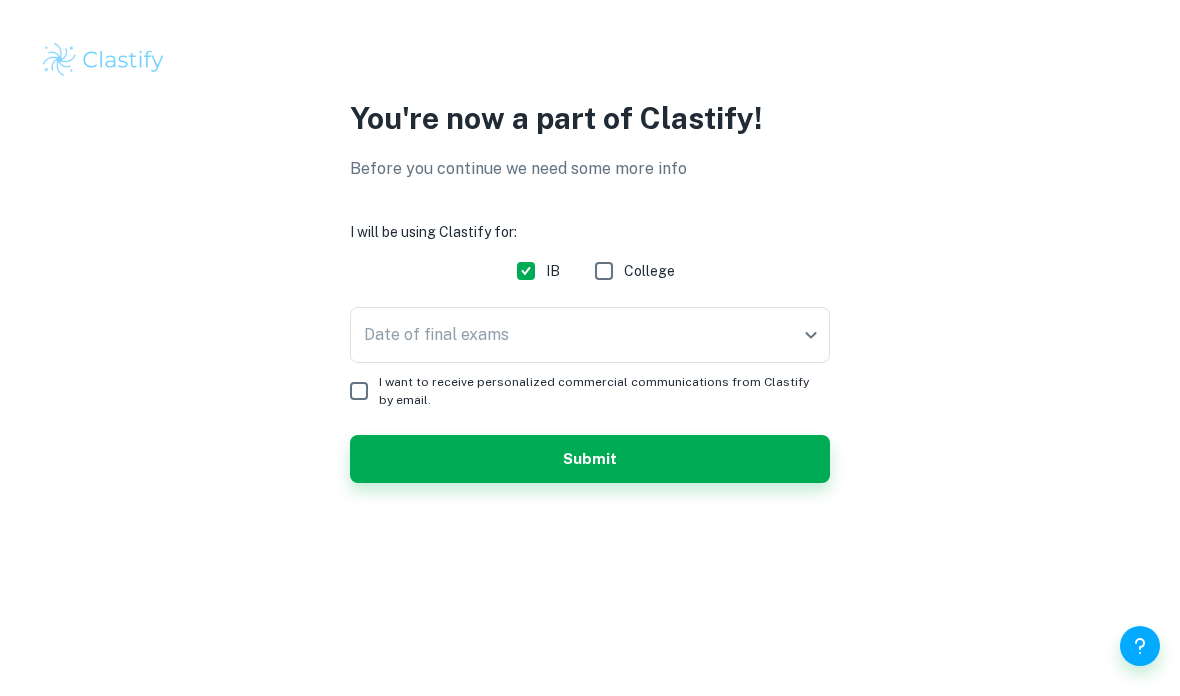 click on "Submit" at bounding box center [590, 459] 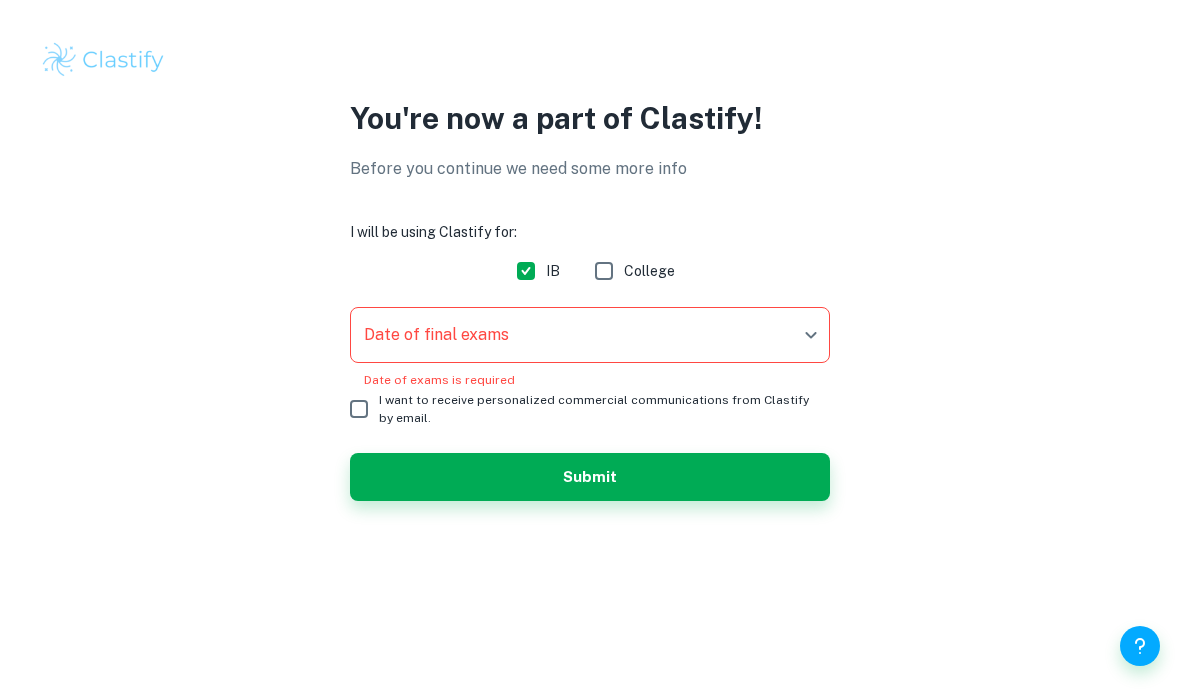 click on "We value your privacy We use cookies to enhance your browsing experience, serve personalised ads or content, and analyse our traffic. By clicking "Accept All", you consent to our use of cookies.   Cookie Policy Customise   Reject All   Accept All   Customise Consent Preferences   We use cookies to help you navigate efficiently and perform certain functions. You will find detailed information about all cookies under each consent category below. The cookies that are categorised as "Necessary" are stored on your browser as they are essential for enabling the basic functionalities of the site. ...  Show more For more information on how Google's third-party cookies operate and handle your data, see:   Google Privacy Policy Necessary Always Active Necessary cookies are required to enable the basic features of this site, such as providing secure log-in or adjusting your consent preferences. These cookies do not store any personally identifiable data. Functional Analytics Performance Advertisement Uncategorised" at bounding box center [590, 348] 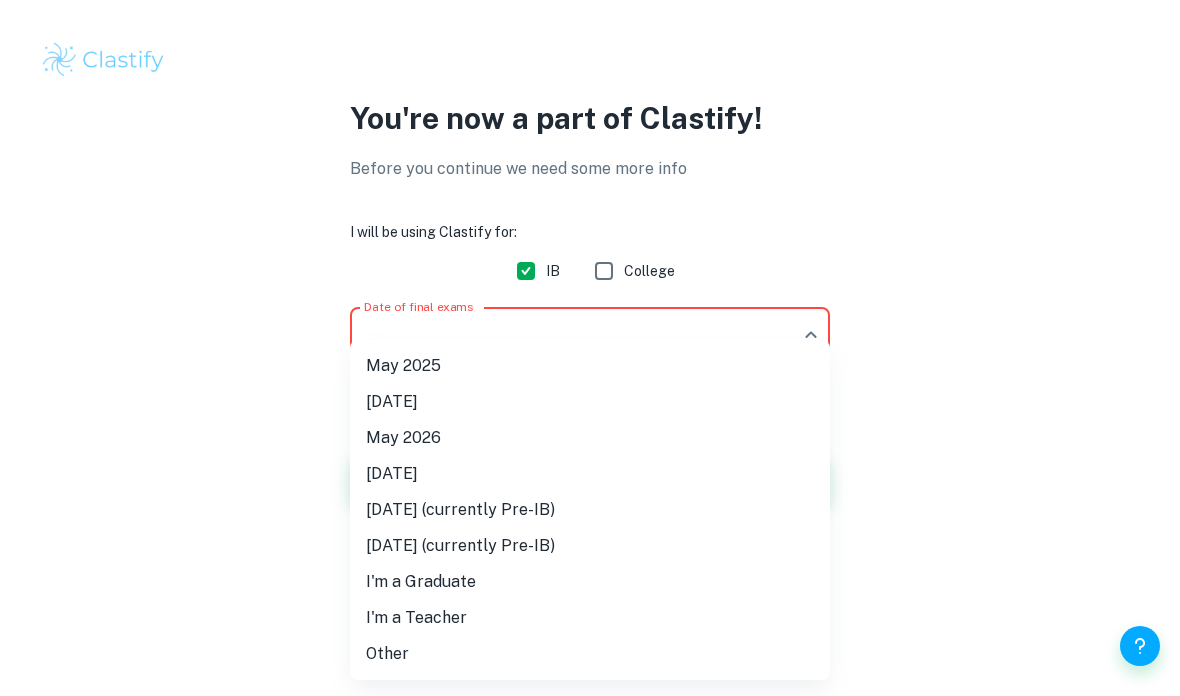 click on "May 2026" at bounding box center (590, 438) 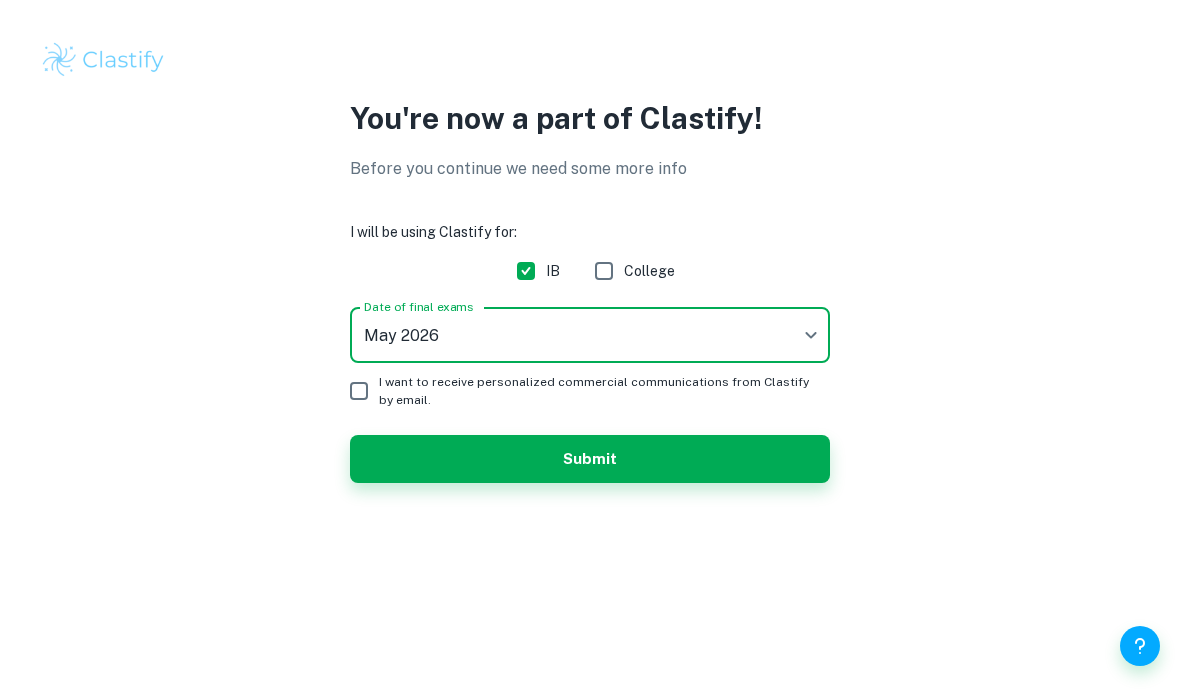 click on "I want to receive personalized commercial communications from Clastify by email." at bounding box center (359, 391) 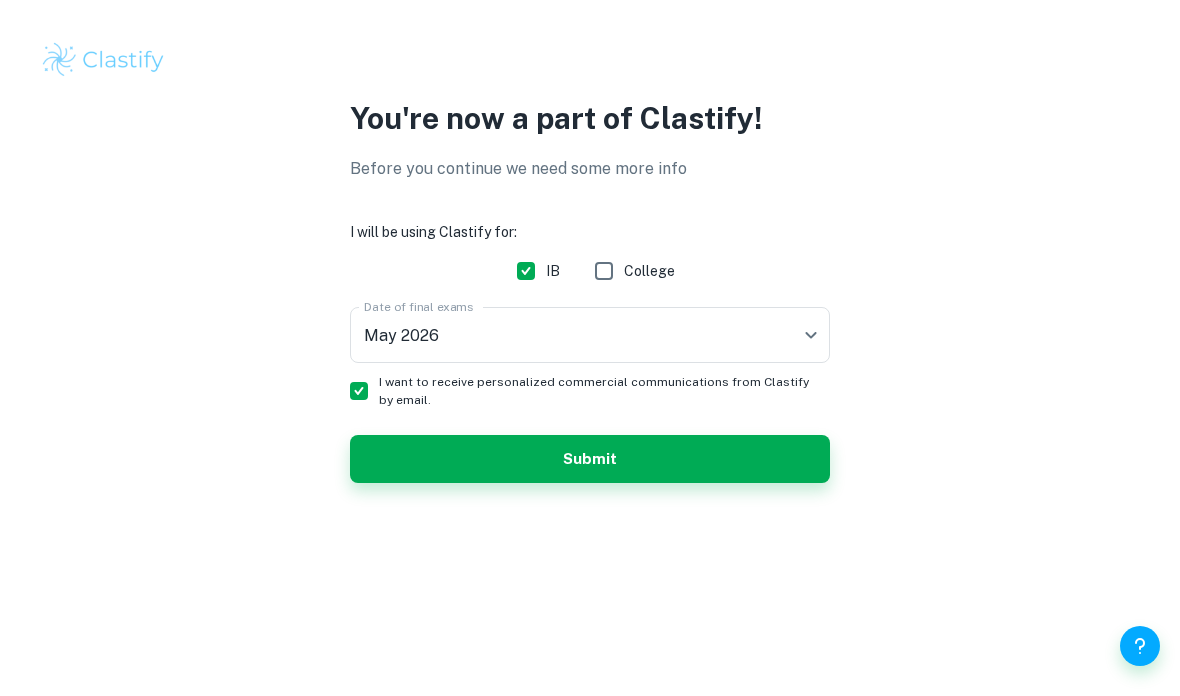click on "Submit" at bounding box center (590, 459) 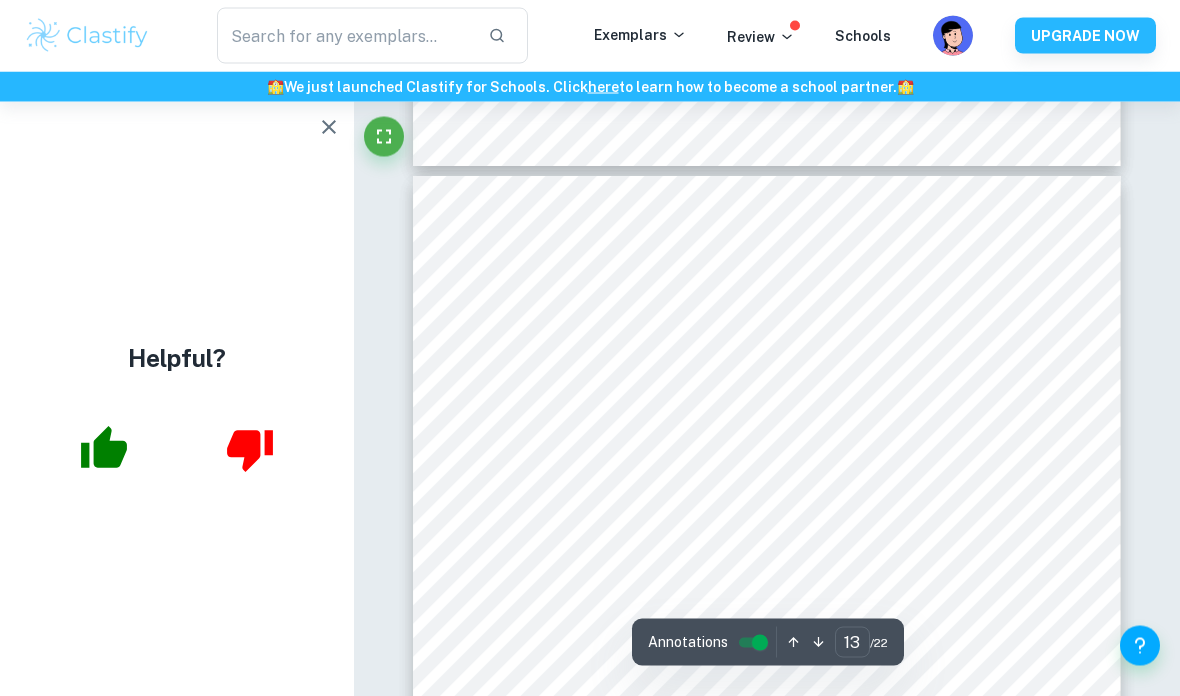scroll, scrollTop: 12427, scrollLeft: 0, axis: vertical 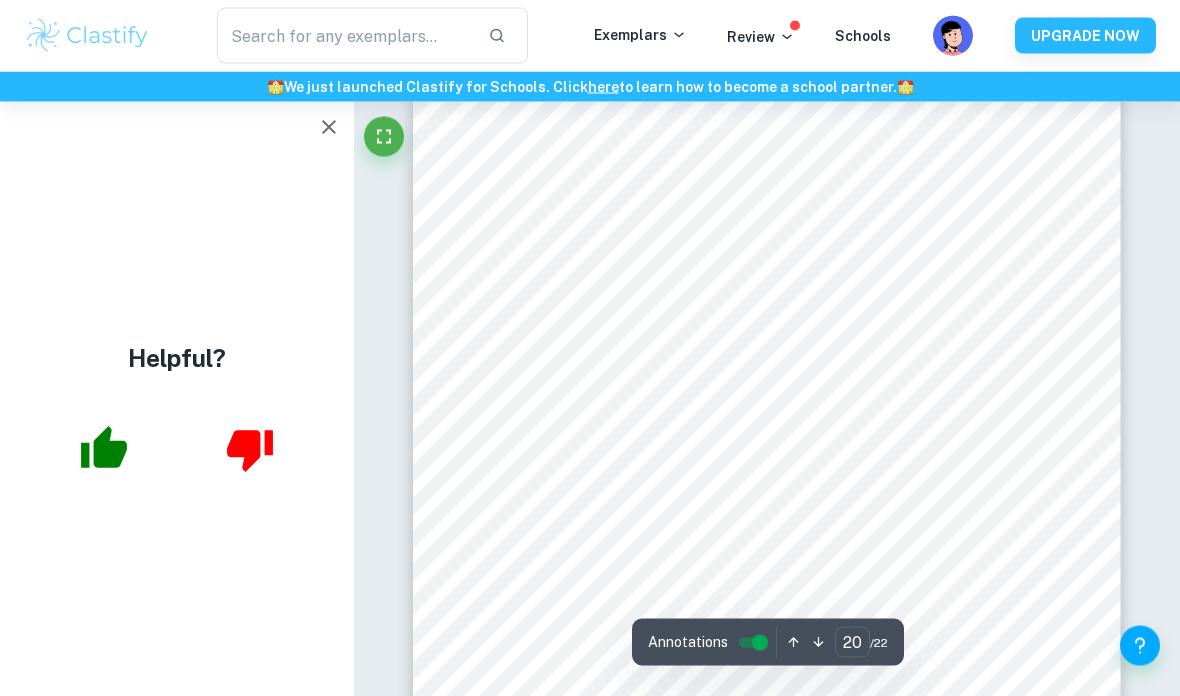 click 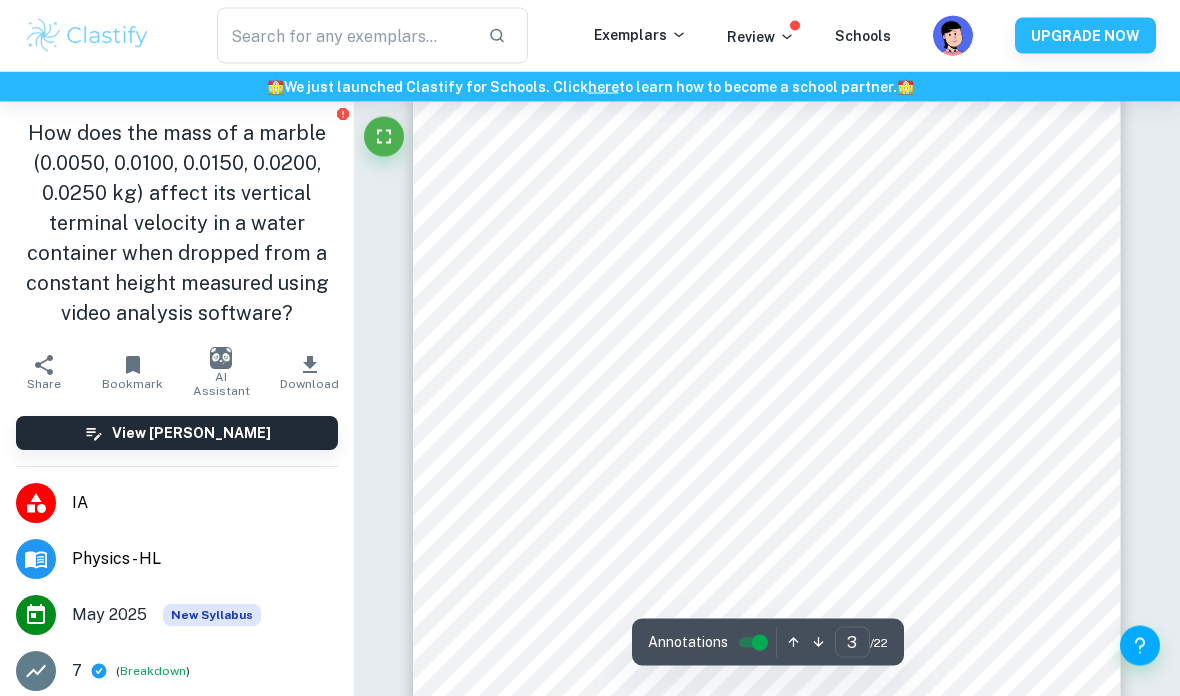 scroll, scrollTop: 2374, scrollLeft: 0, axis: vertical 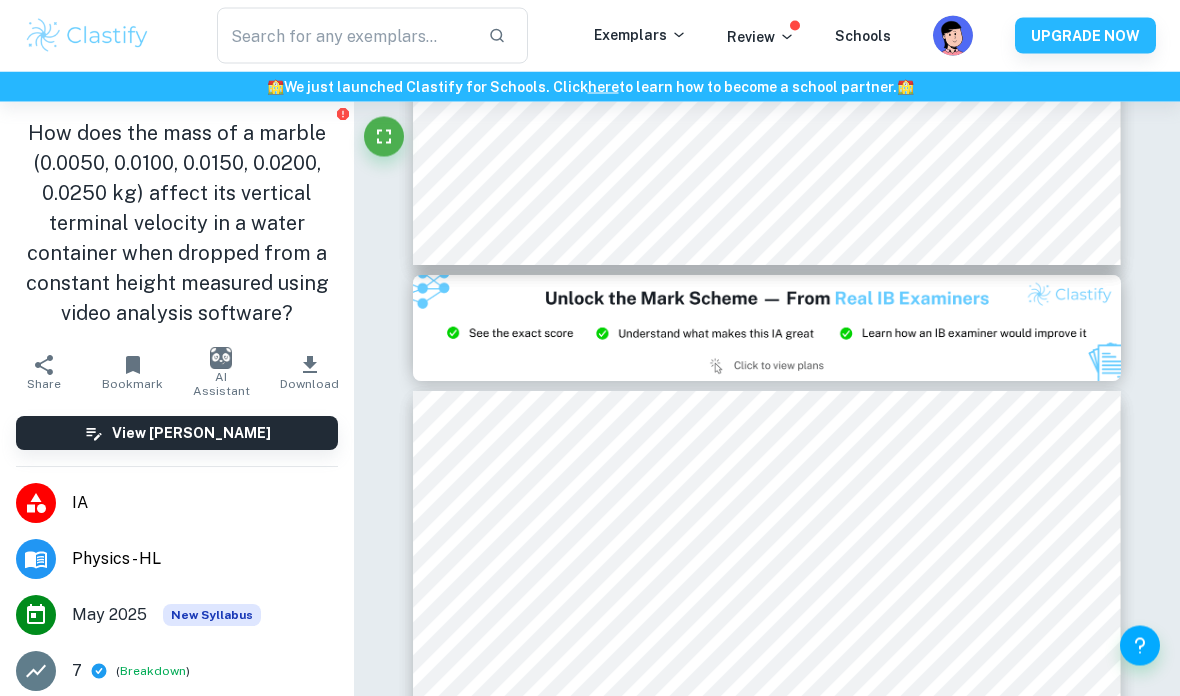 type on "2" 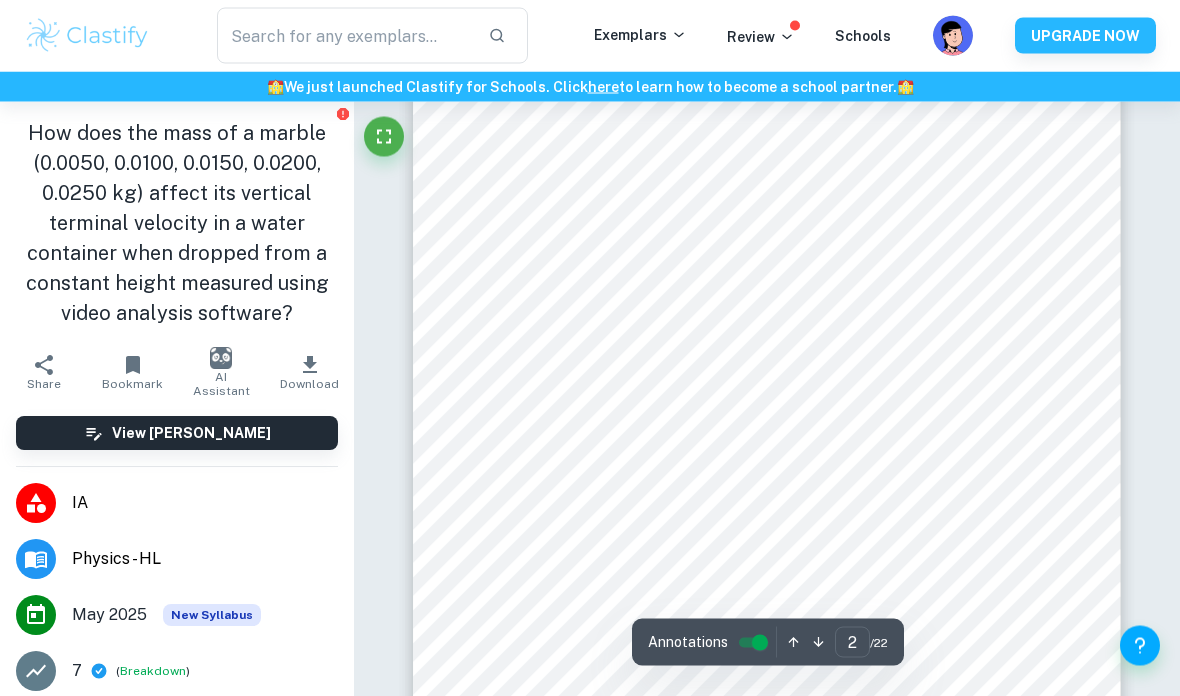 scroll, scrollTop: 1181, scrollLeft: 0, axis: vertical 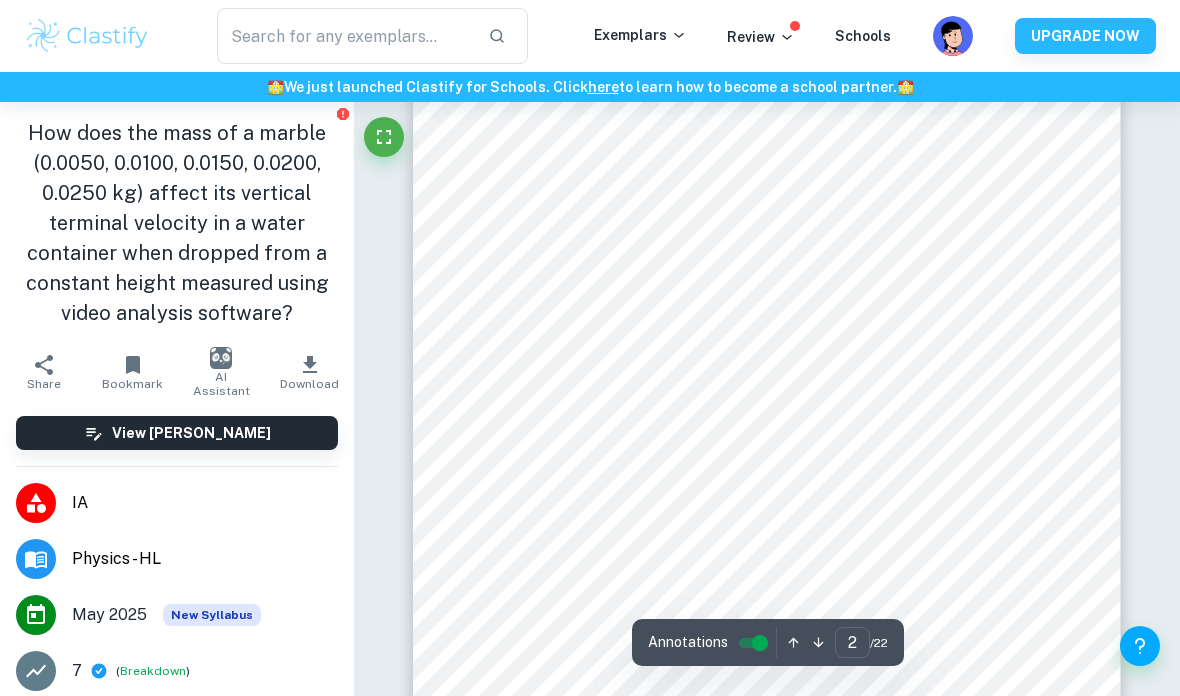 click on "Download" at bounding box center [310, 372] 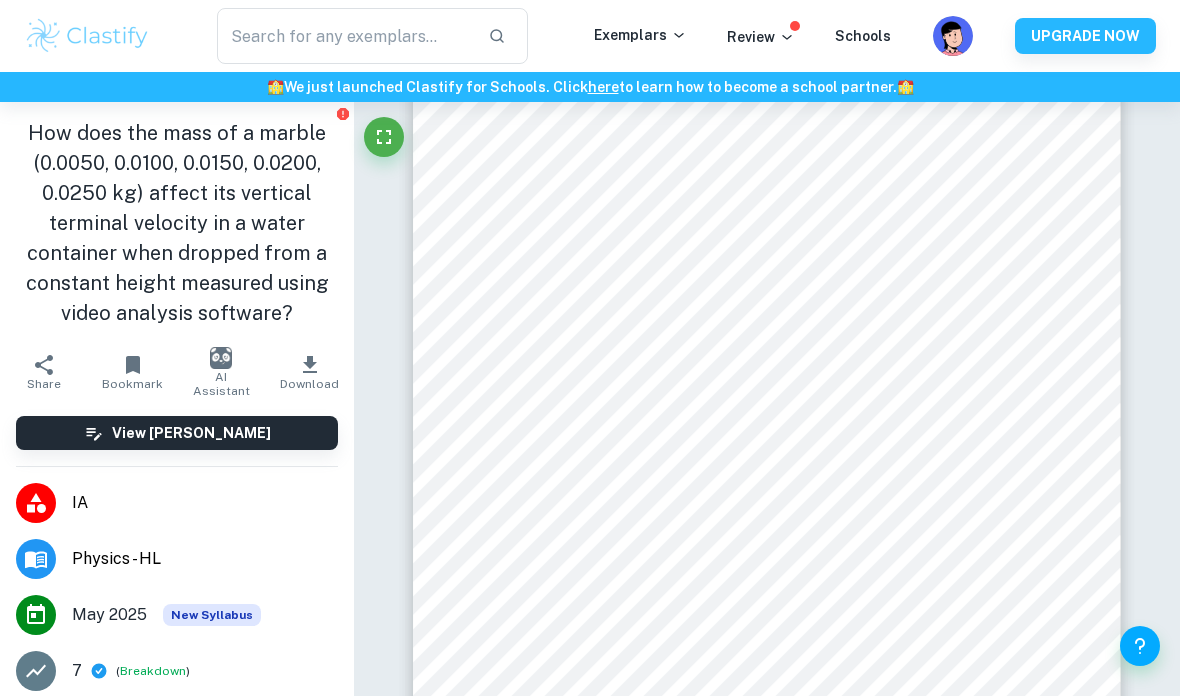 click 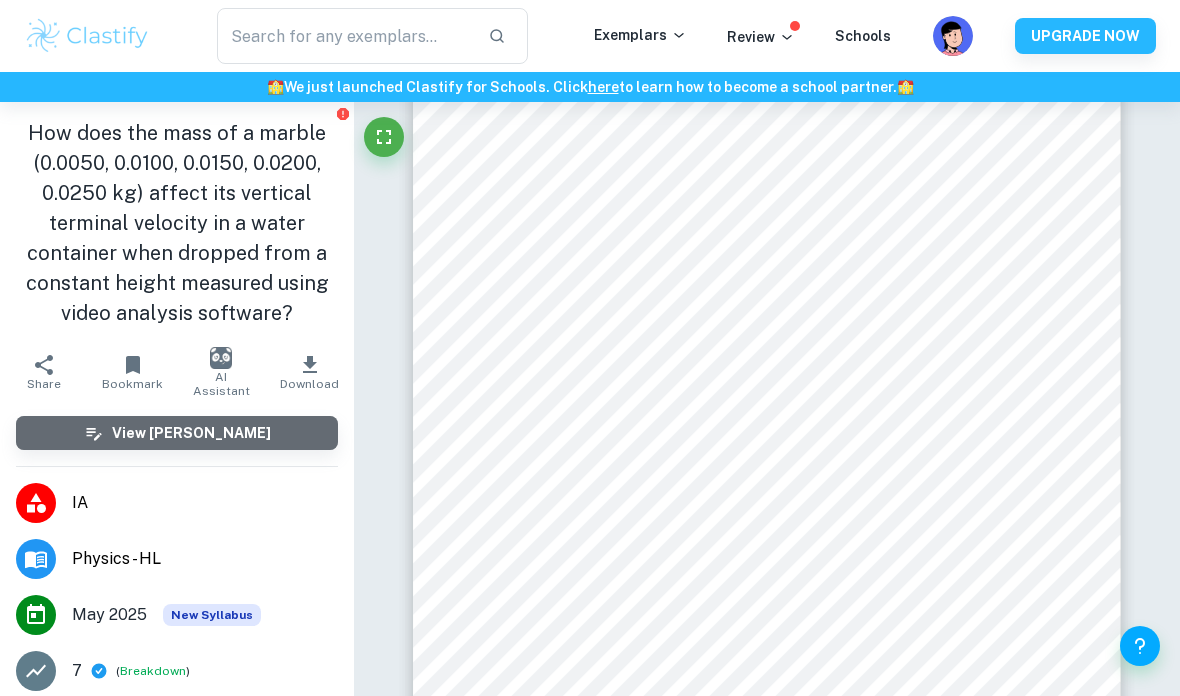 click on "View Mark Scheme" at bounding box center [177, 433] 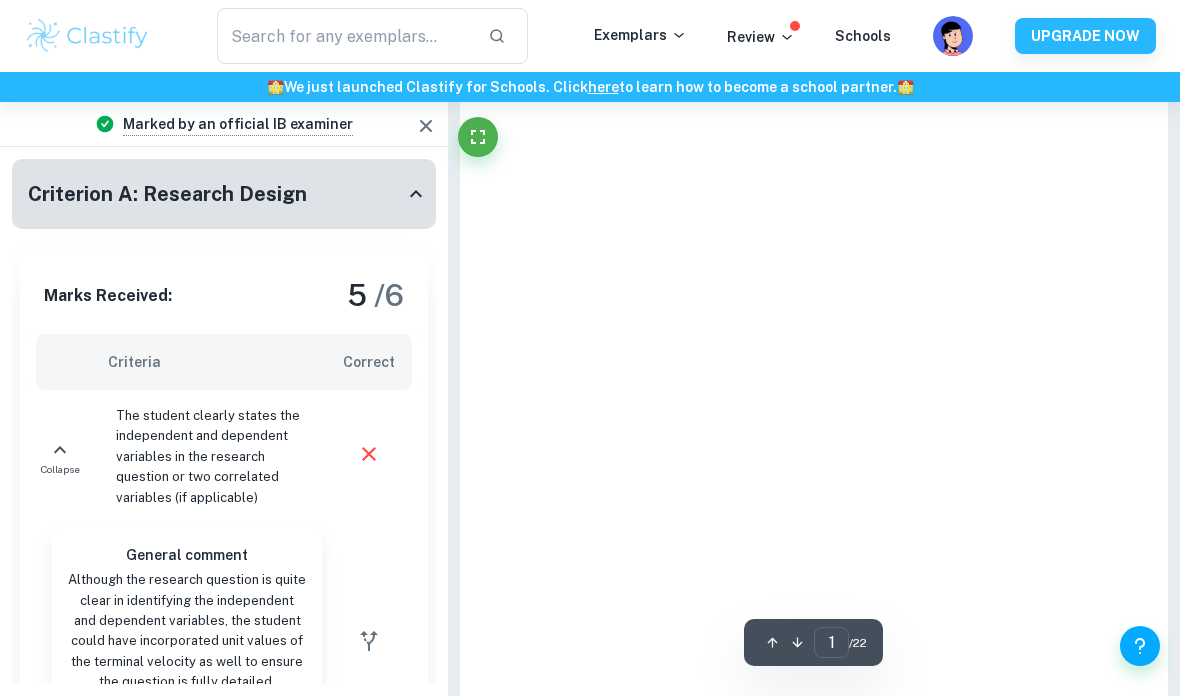 type on "2" 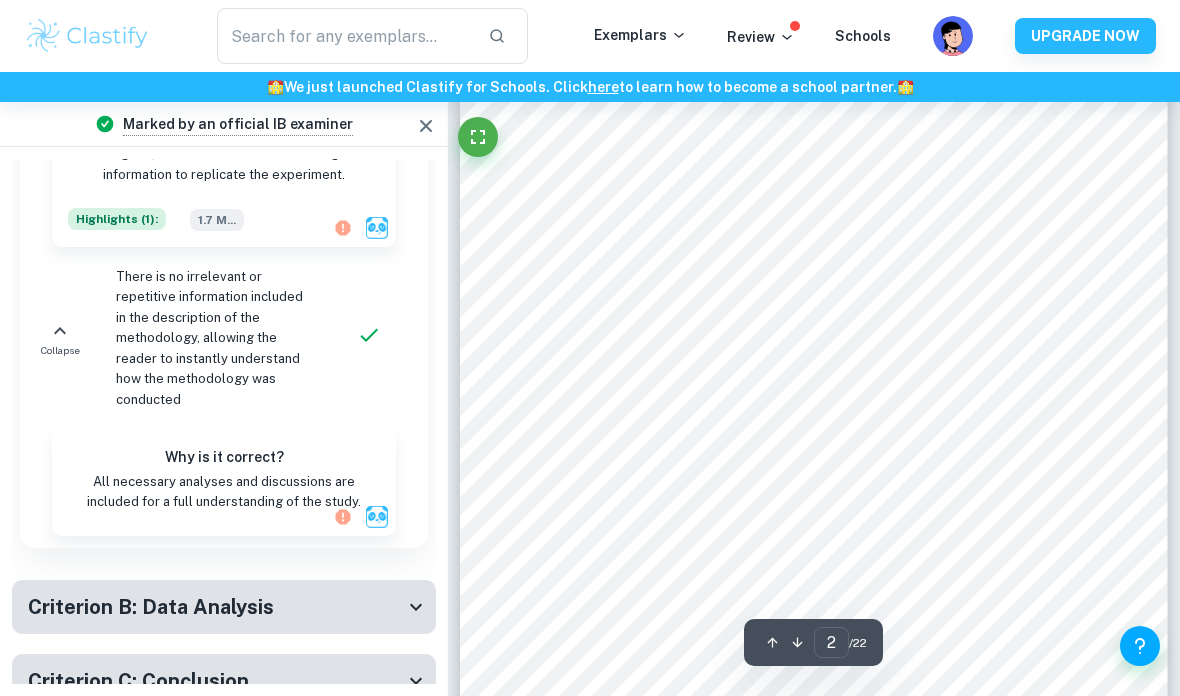 scroll, scrollTop: 4442, scrollLeft: 0, axis: vertical 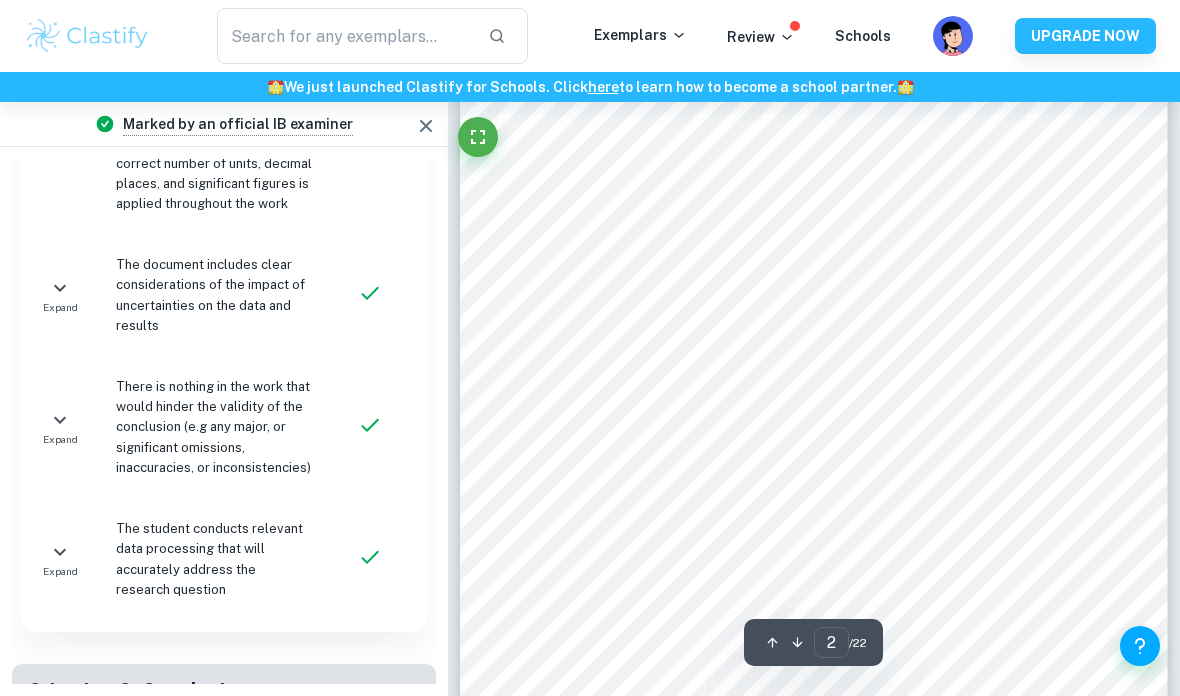 click on "Criterion C: Conclusion" at bounding box center [216, 691] 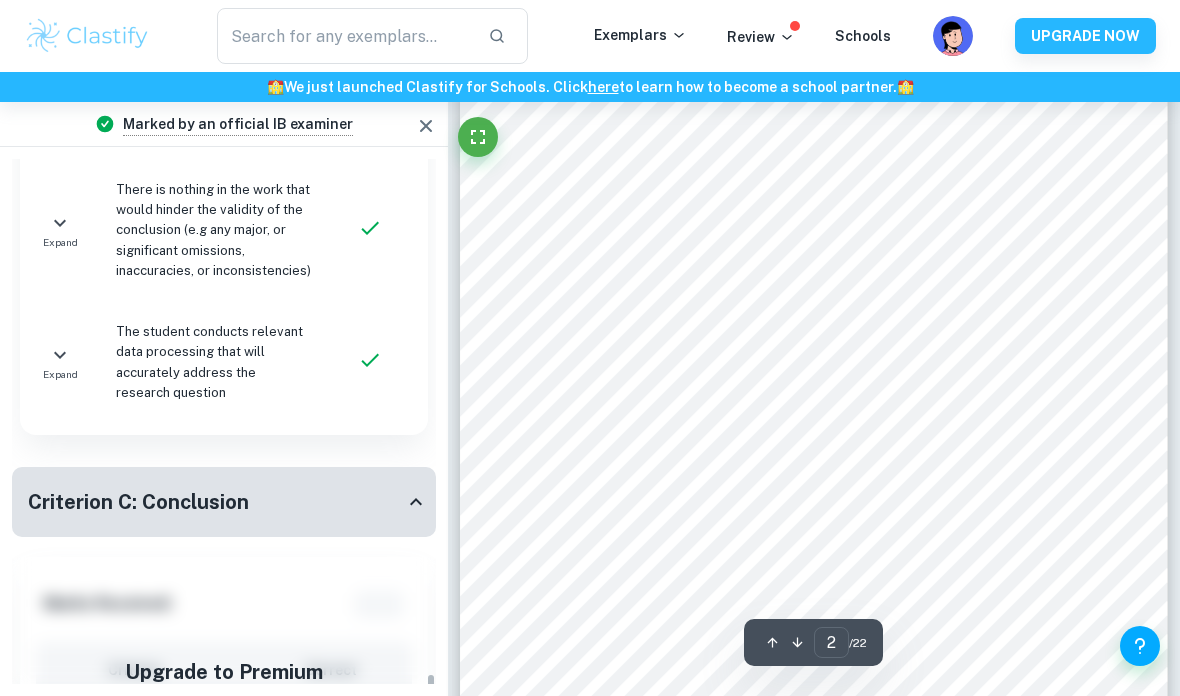 click on "Criterion C: Conclusion" at bounding box center [216, 502] 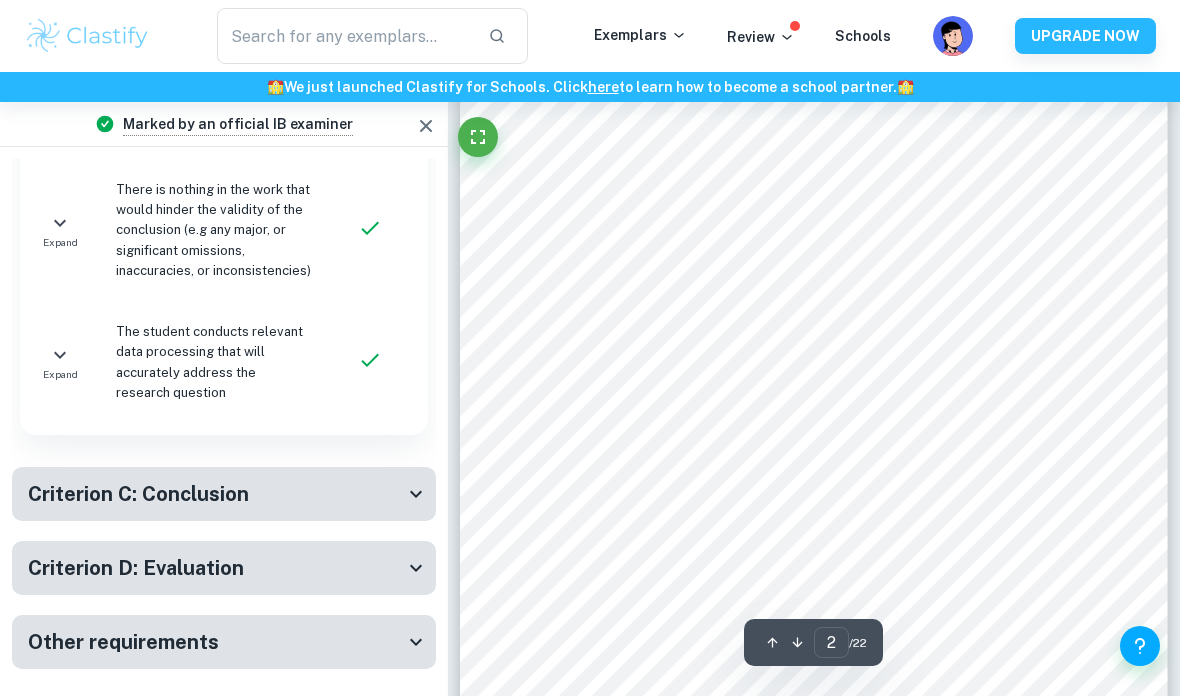 scroll, scrollTop: 5339, scrollLeft: 0, axis: vertical 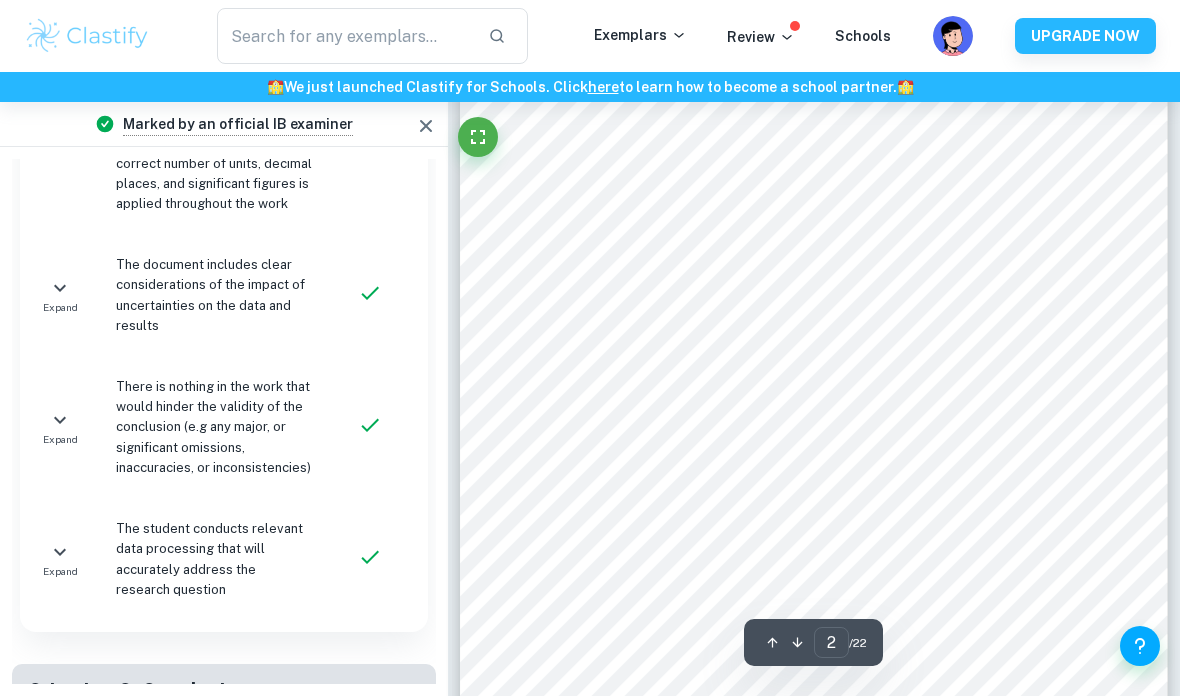 click on "Criterion D: Evaluation" at bounding box center [216, 765] 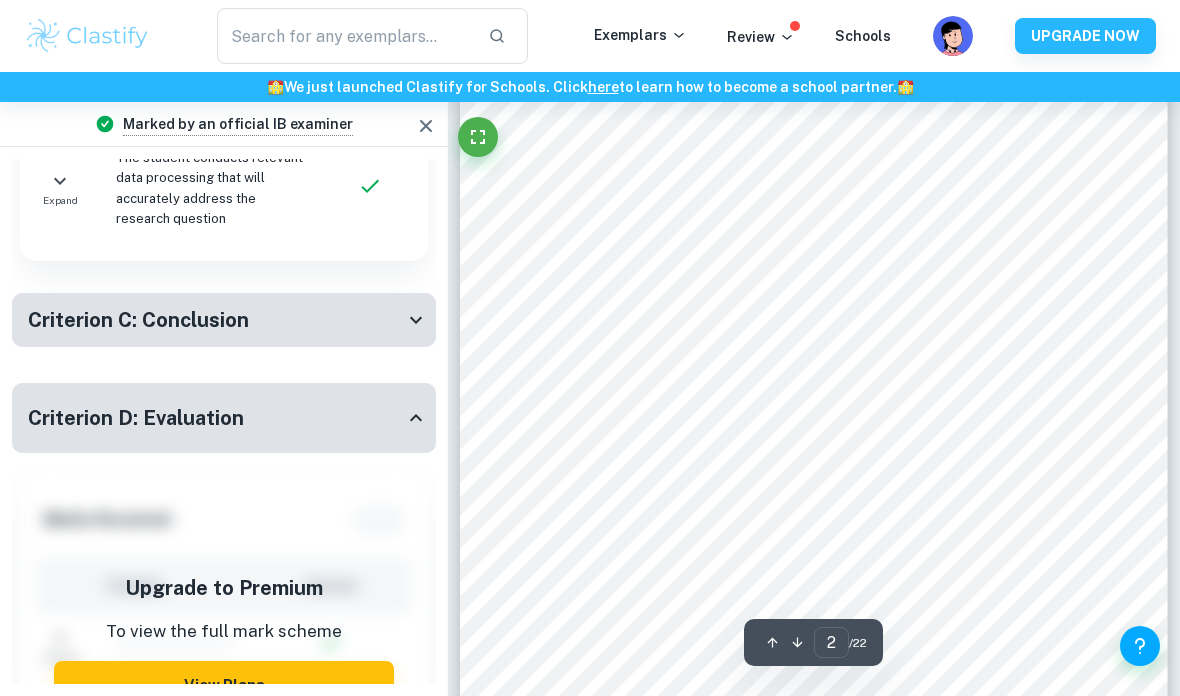 click on "Criterion D: Evaluation" at bounding box center [216, 418] 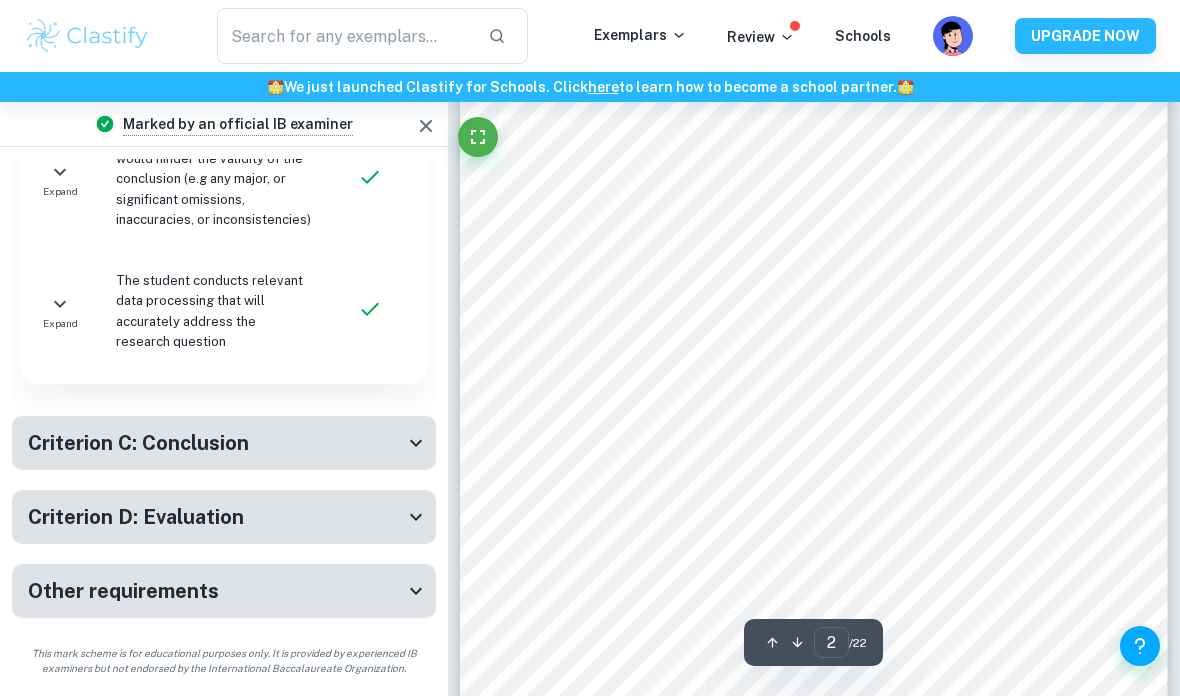 scroll, scrollTop: 5339, scrollLeft: 0, axis: vertical 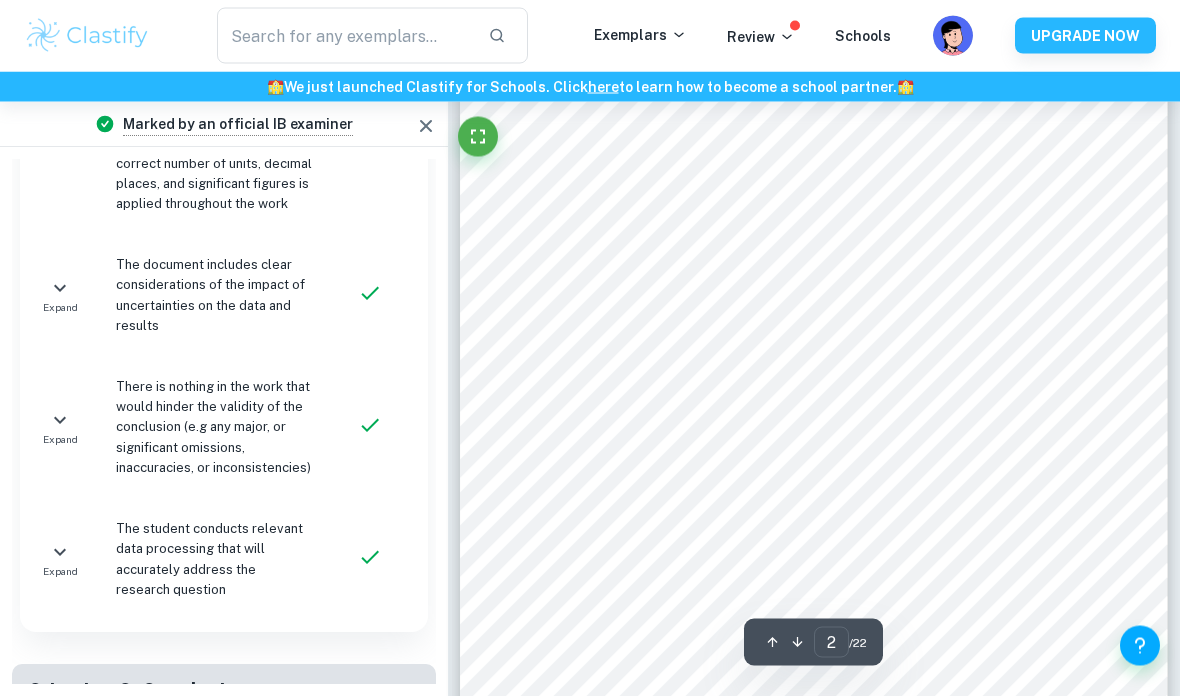 click on "Other requirements" at bounding box center (216, 839) 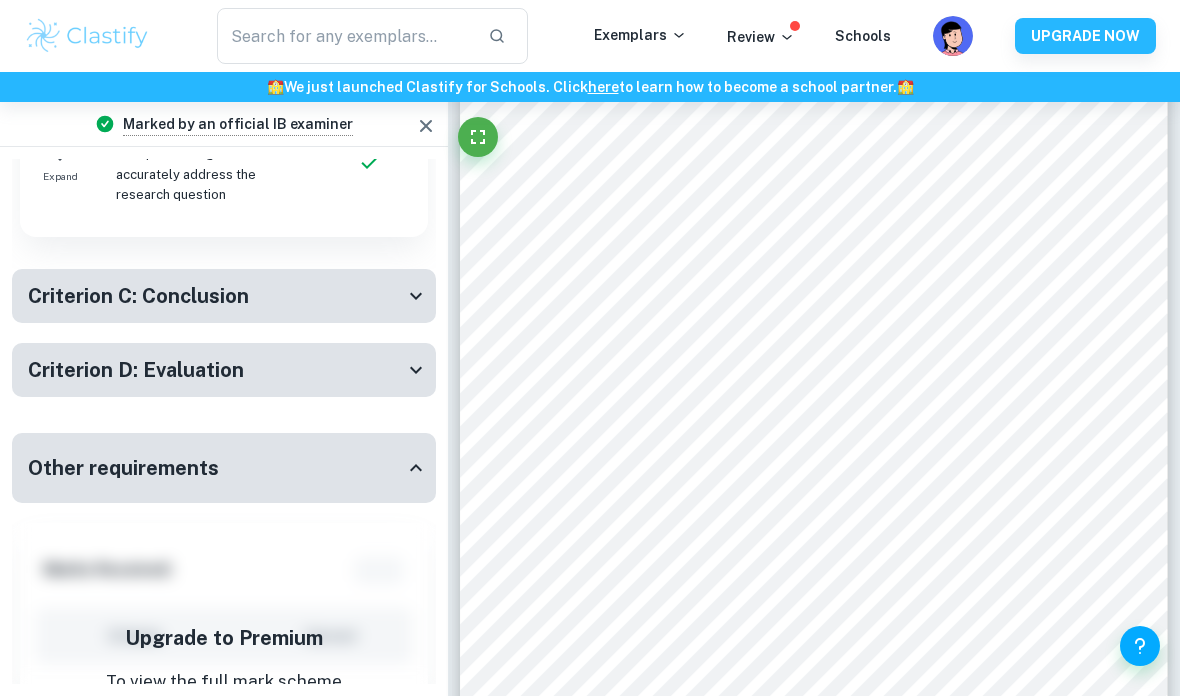 click on "Other requirements" at bounding box center (224, 468) 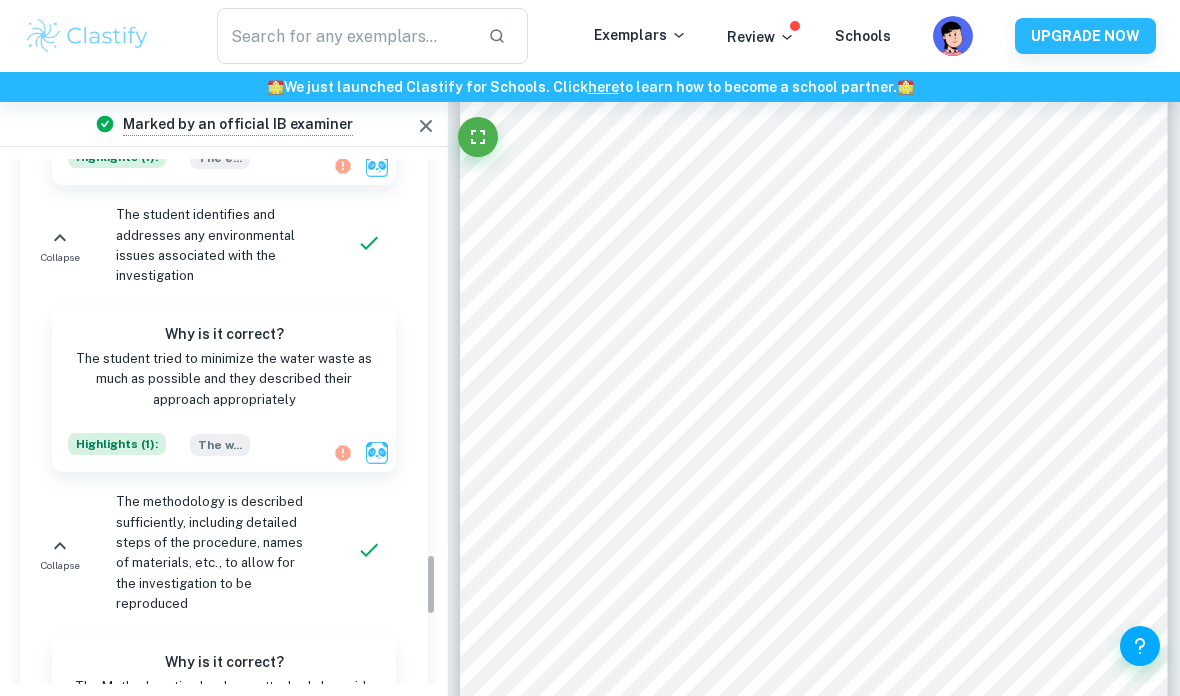 scroll, scrollTop: 3571, scrollLeft: 0, axis: vertical 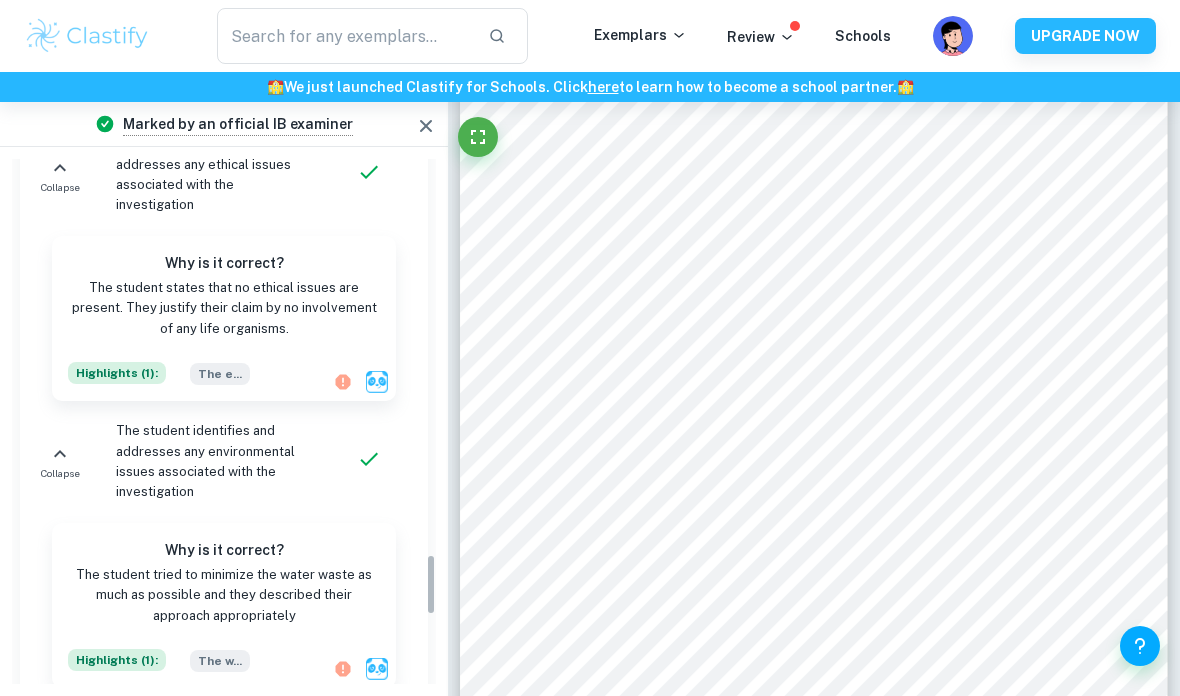 click 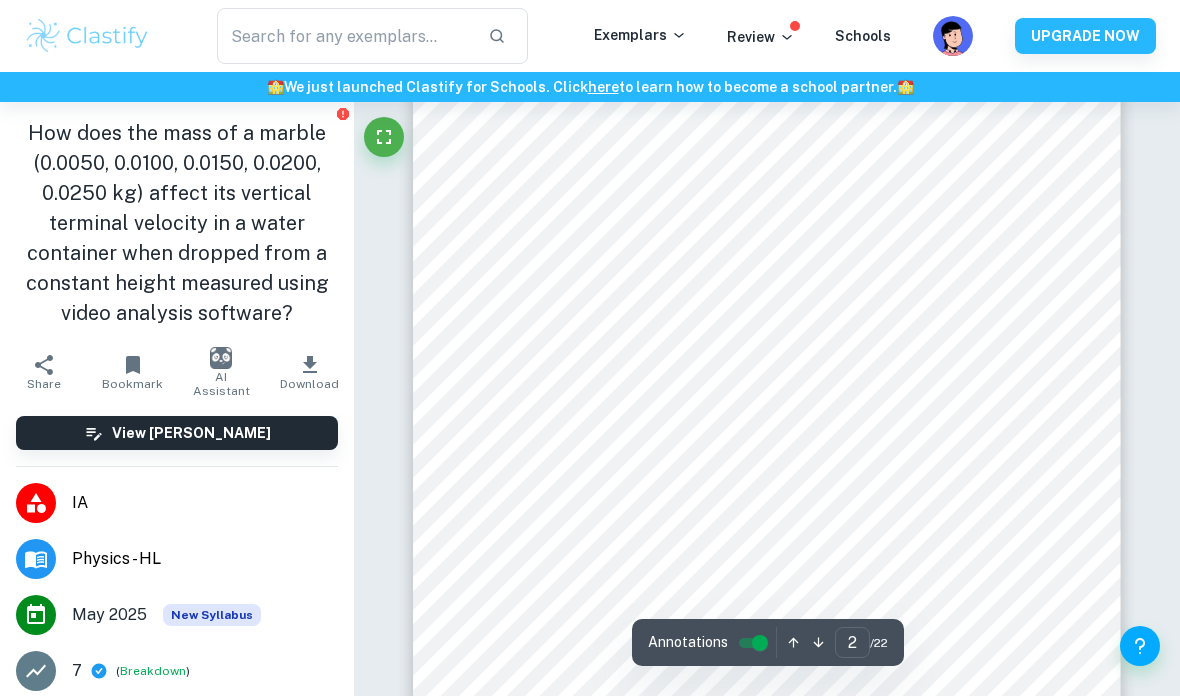 click 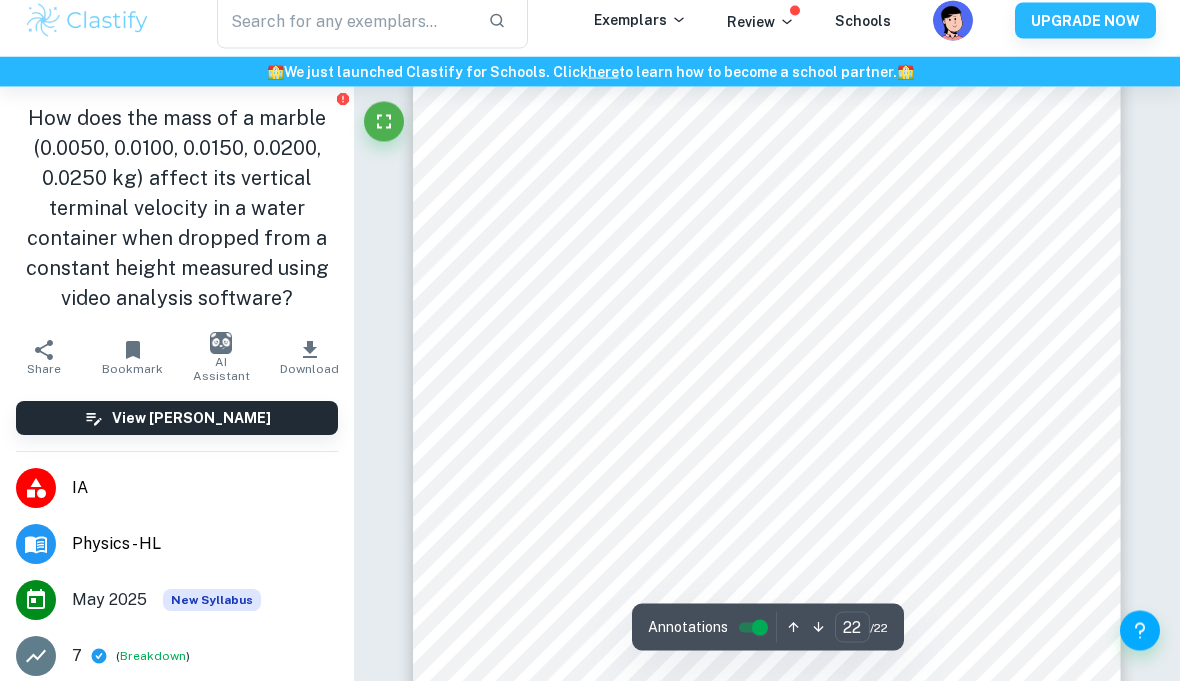 scroll, scrollTop: 22179, scrollLeft: 0, axis: vertical 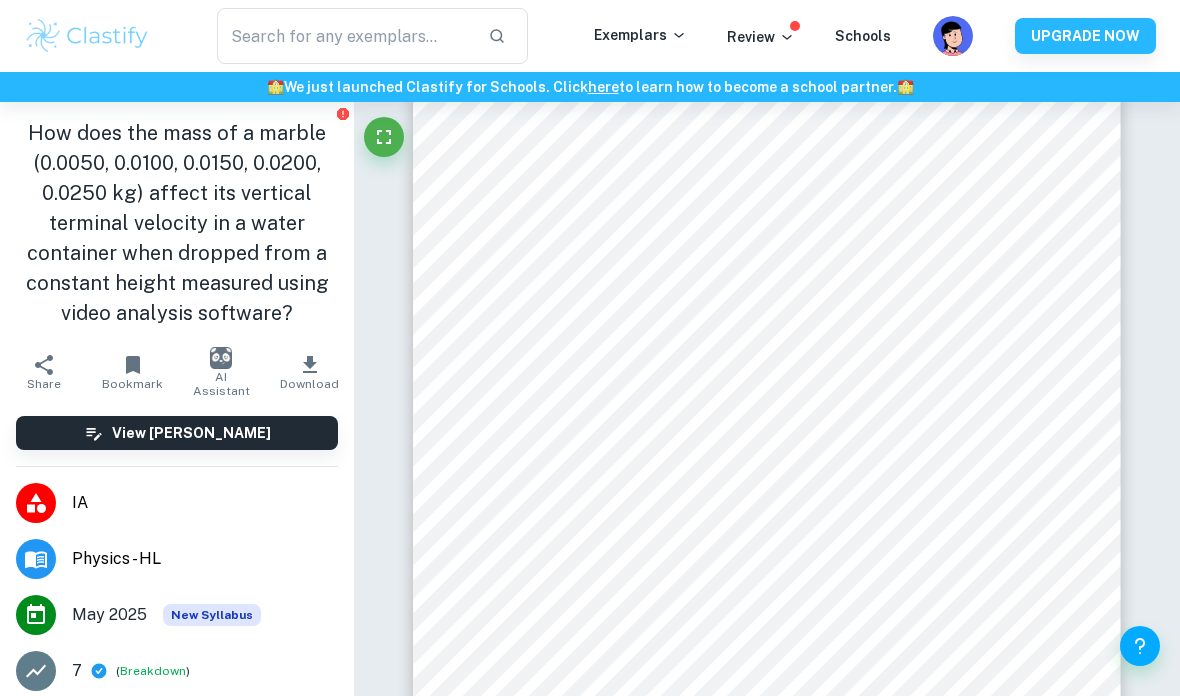 click on "Download" at bounding box center [309, 384] 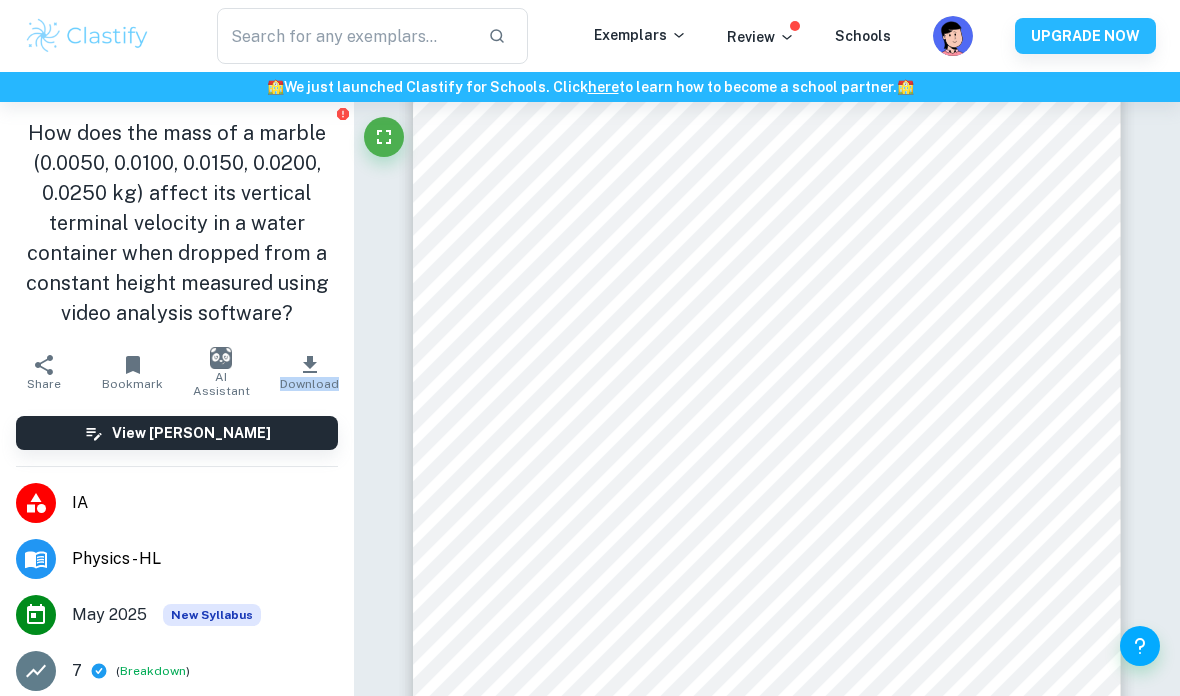 click on "Correct Other :   Comment: Unlock access to all  examiner  comments with Clastify Premium Upgrade Now   Correct Other :   Comment: Unlock access to all  examiner  comments with Clastify Premium Upgrade Now   Correct Other :   Comment: Unlock access to all  examiner  comments with Clastify Premium Upgrade Now   Incorrect Criterion A :   The student clearly states the independent and dependent variables in the research question or two correlated variables (if applicable) Comment:  The student clearly states that the independent variable is the mass of a marble, and the dependent variable is the vertical terminal velocity in a water container. The student correctly states the values of the independent variable (0.0050, 0.0100, 0.0150, 0.0200, 0.0250 kg) indicating a unit (kilograms). However, the student does not state the unit of the terminal velocity. The student is advised to state that it will be measured in ms^-1. Correct Criterion A :   Comment: Correct Criterion A :   Comment: Correct Criterion C :     :" at bounding box center [767, -10651] 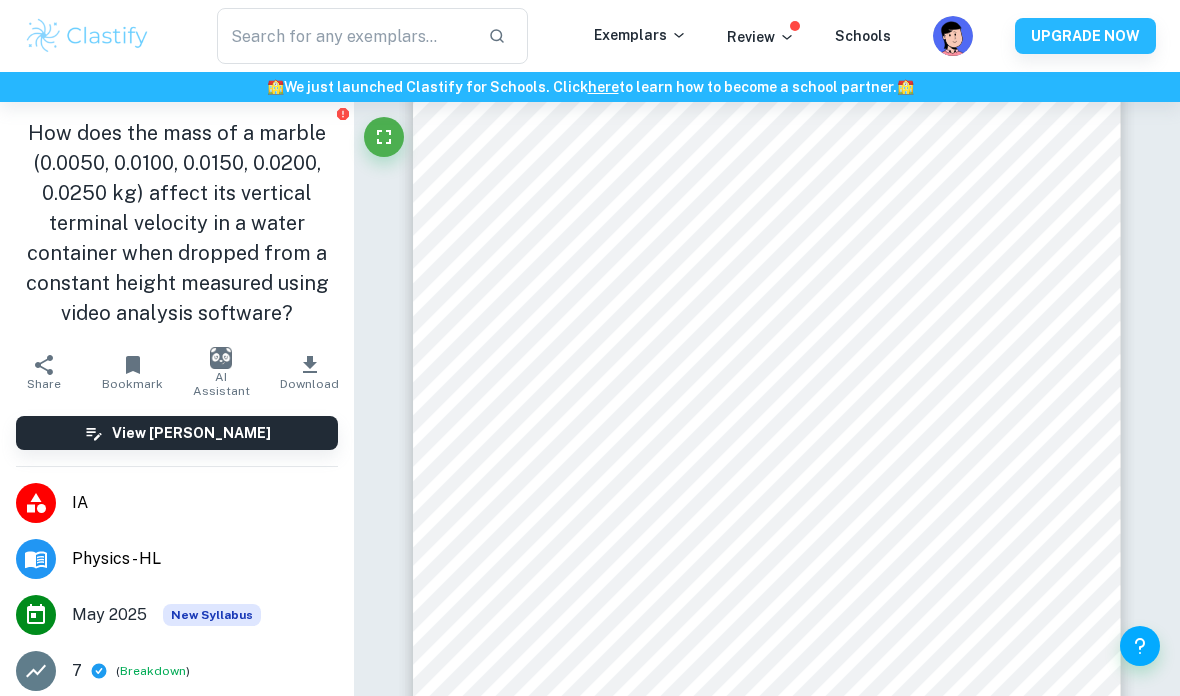 click at bounding box center [221, 358] 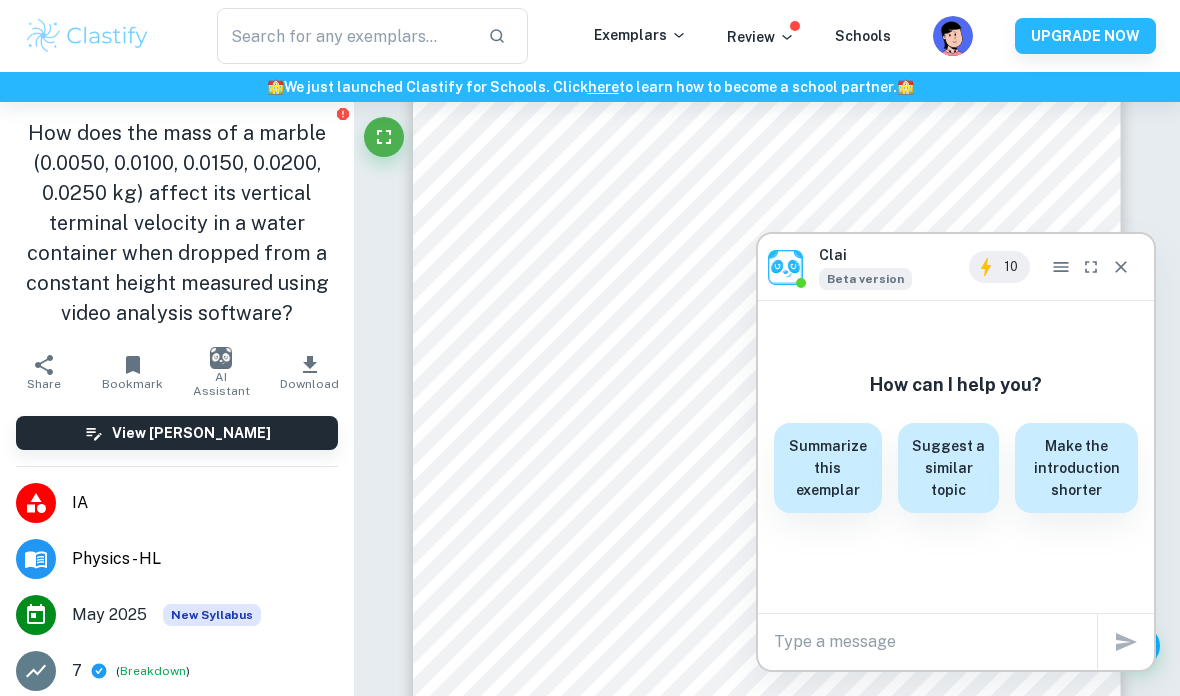 click at bounding box center [221, 358] 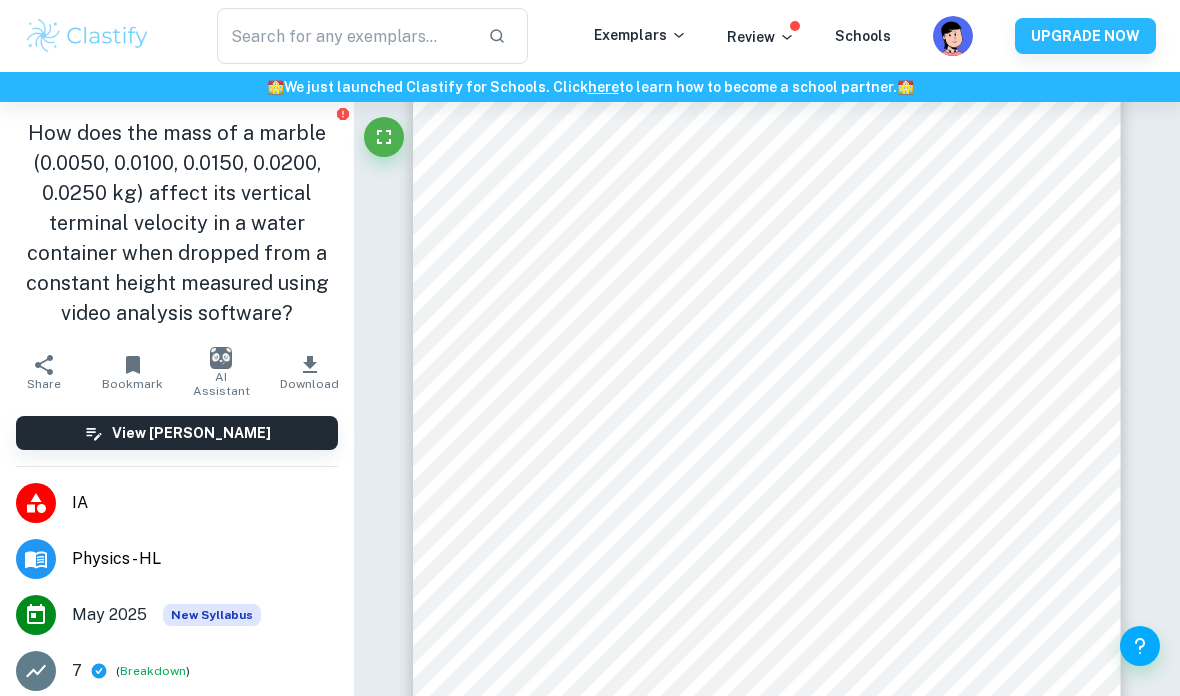 click on "Download" at bounding box center [309, 384] 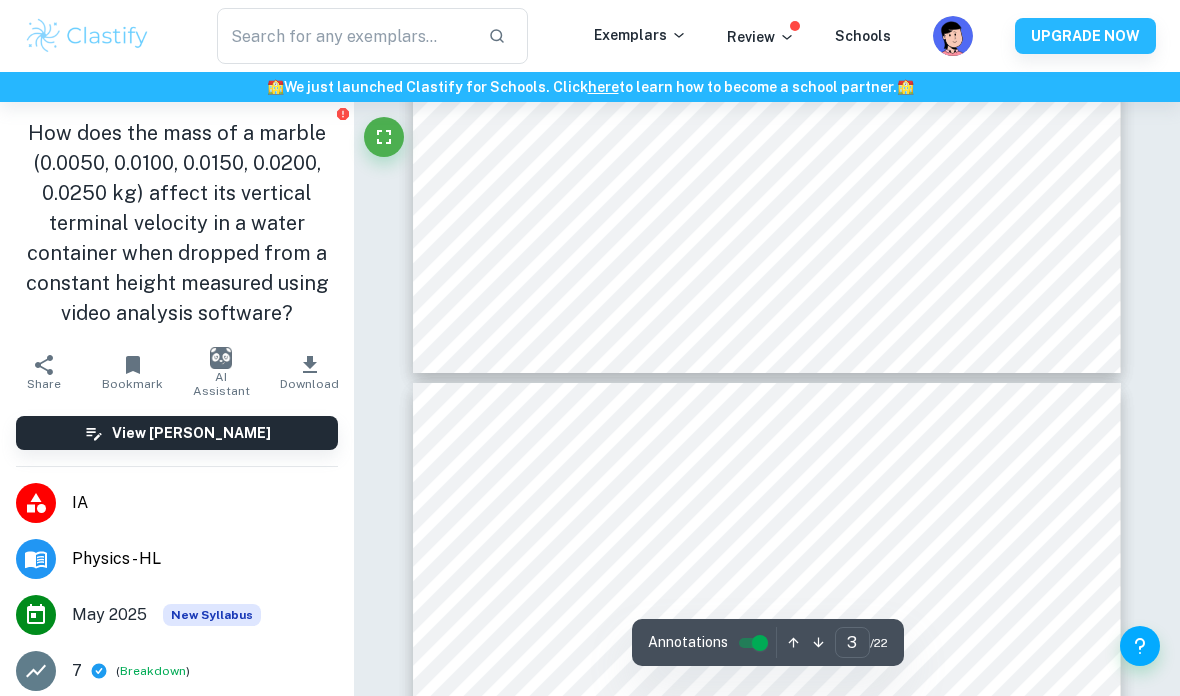 scroll, scrollTop: 3000, scrollLeft: 0, axis: vertical 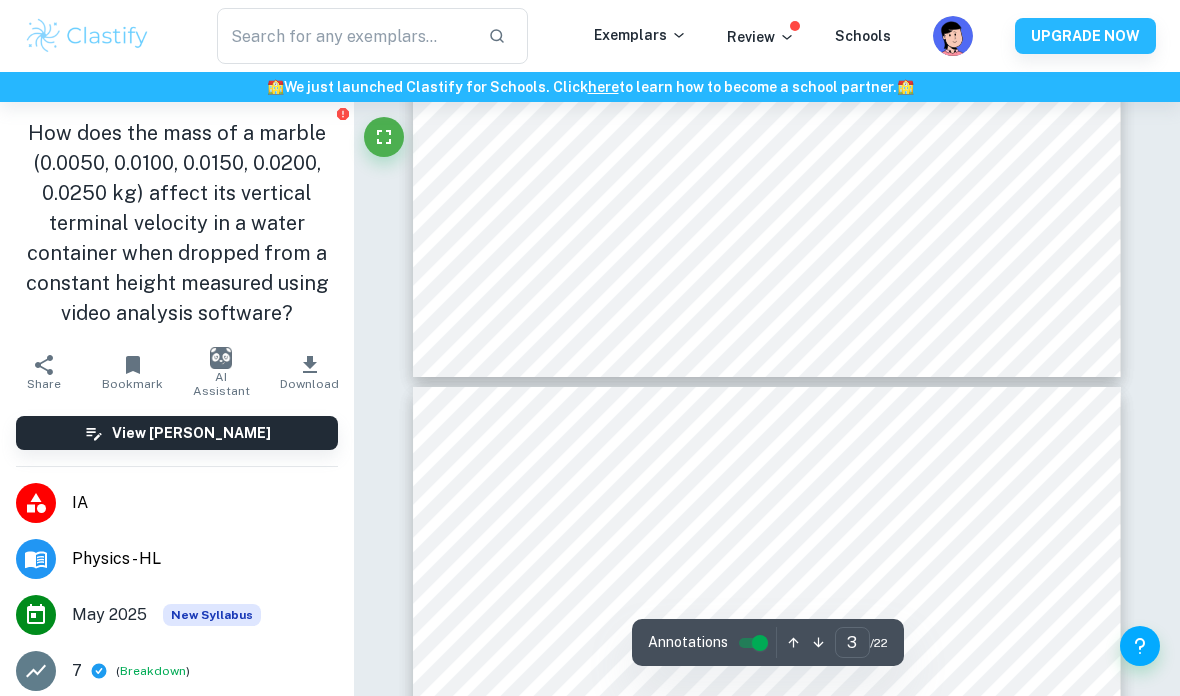 click 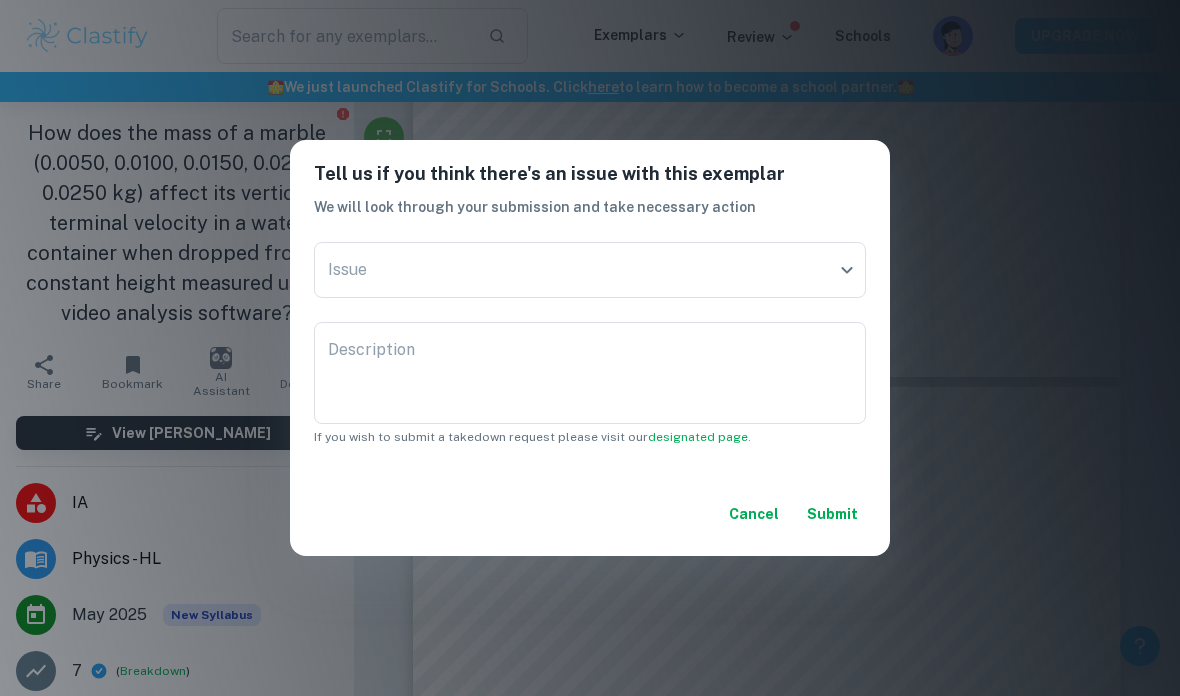 click on "Cancel" at bounding box center (754, 514) 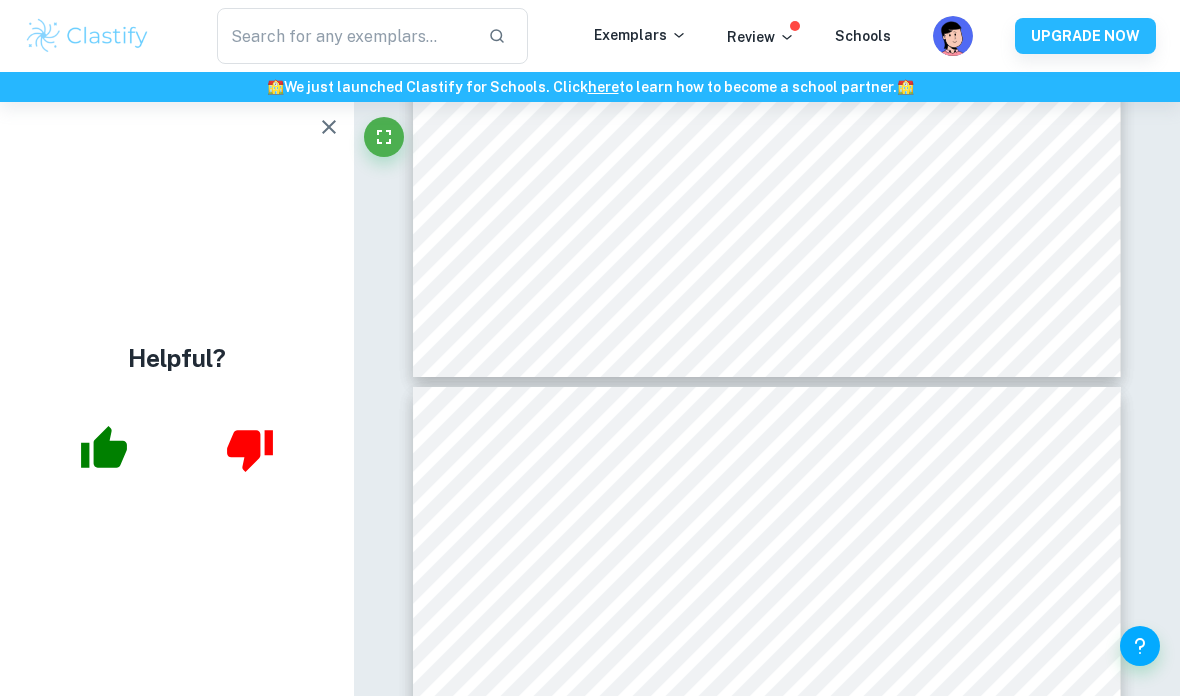 click 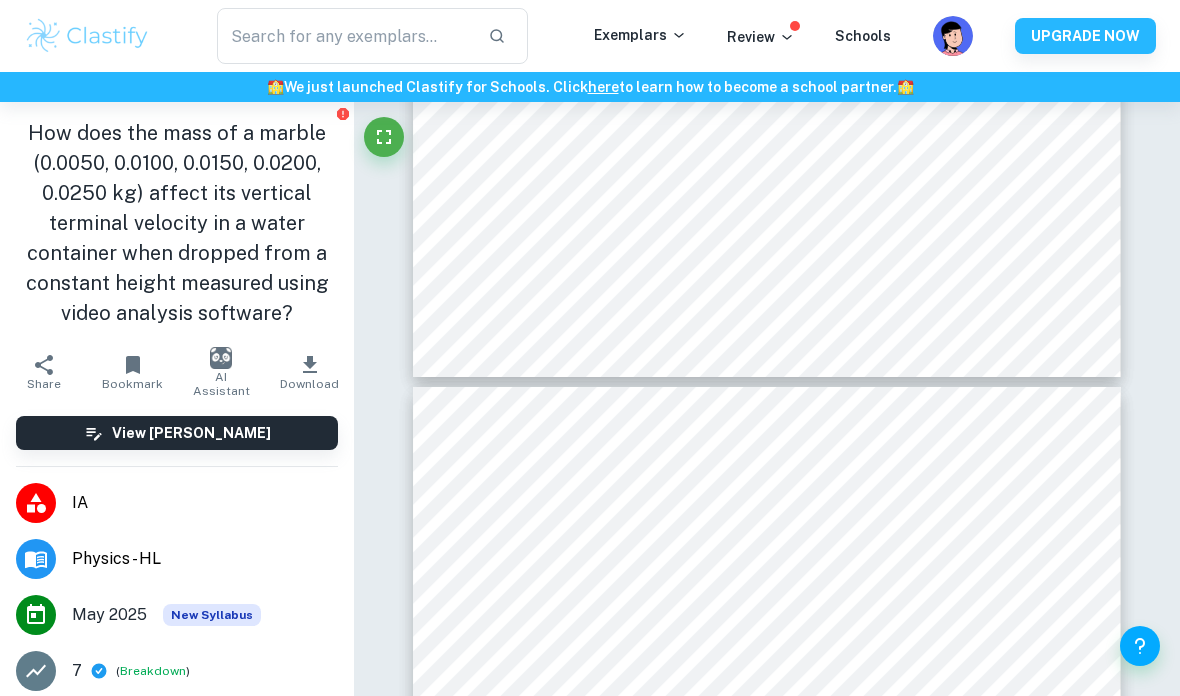 click on "Bookmark" at bounding box center [133, 372] 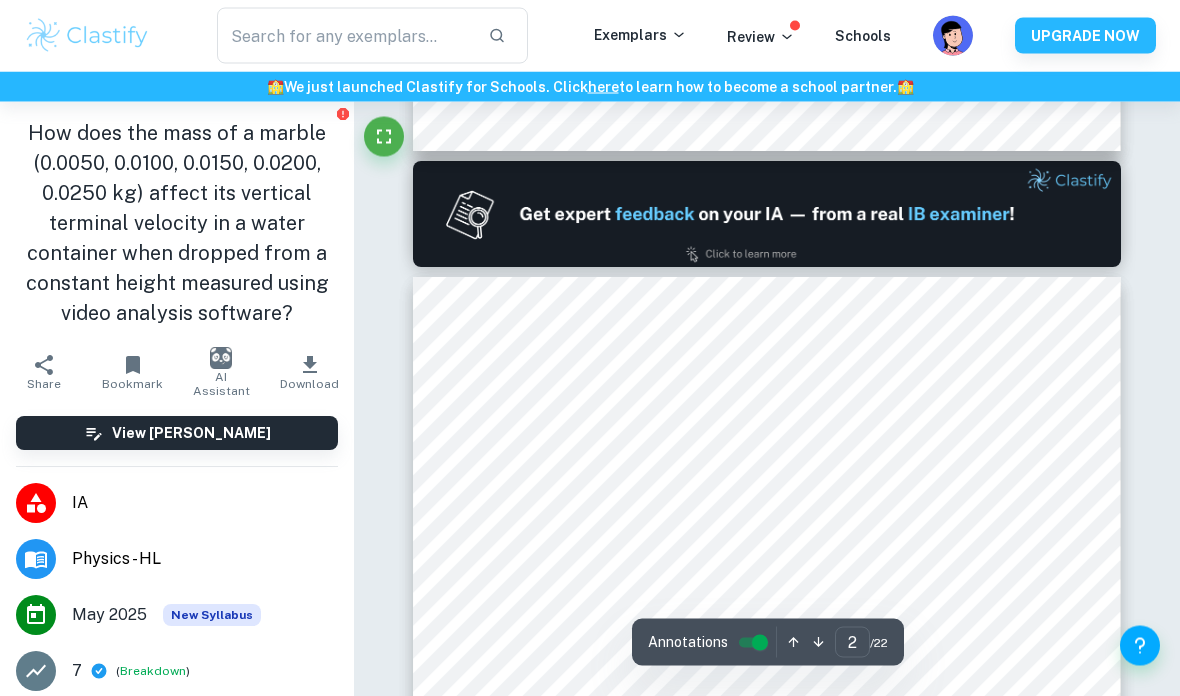 type on "1" 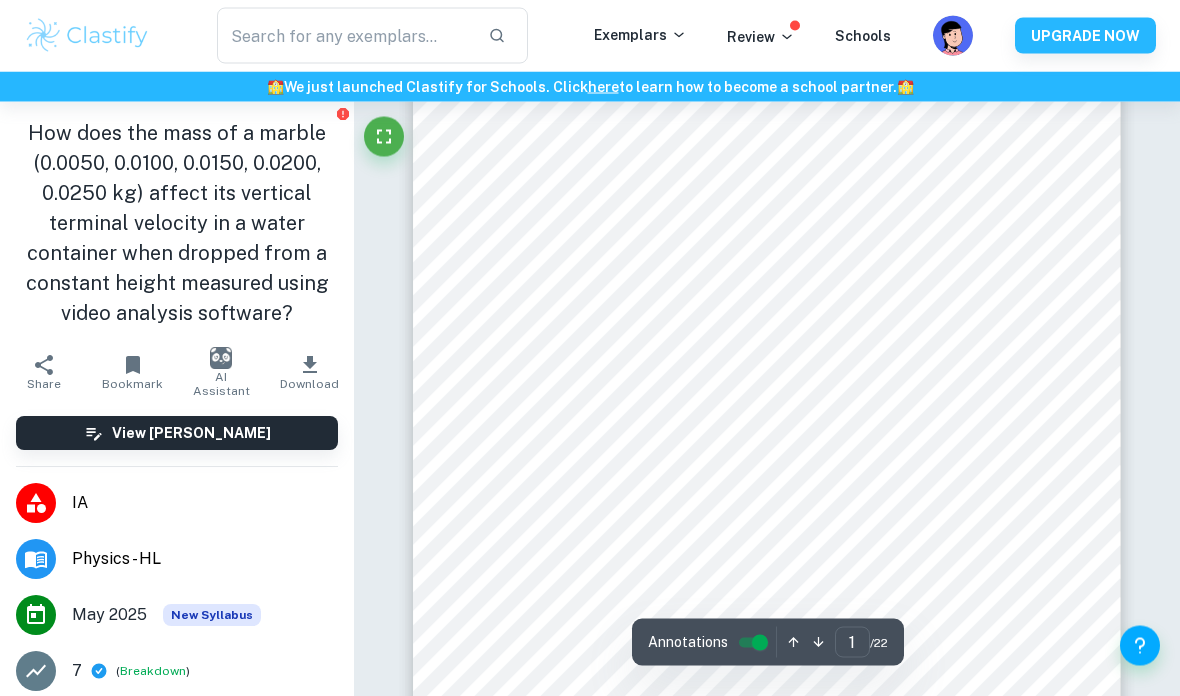 scroll, scrollTop: 0, scrollLeft: 0, axis: both 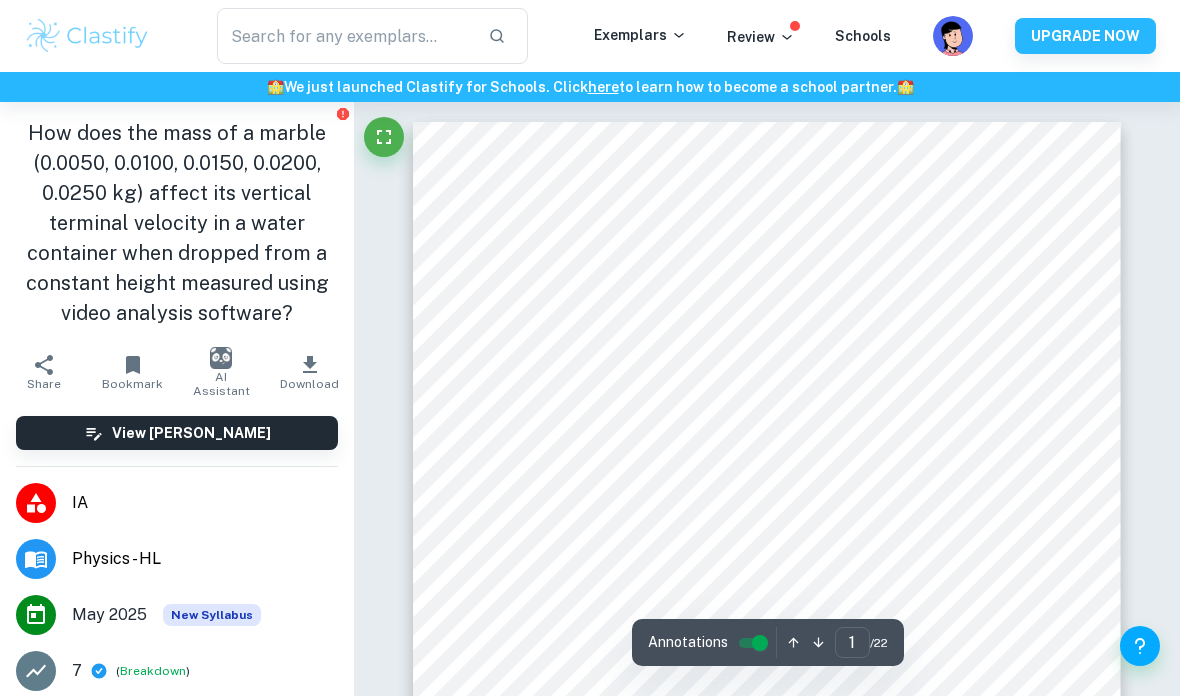 click 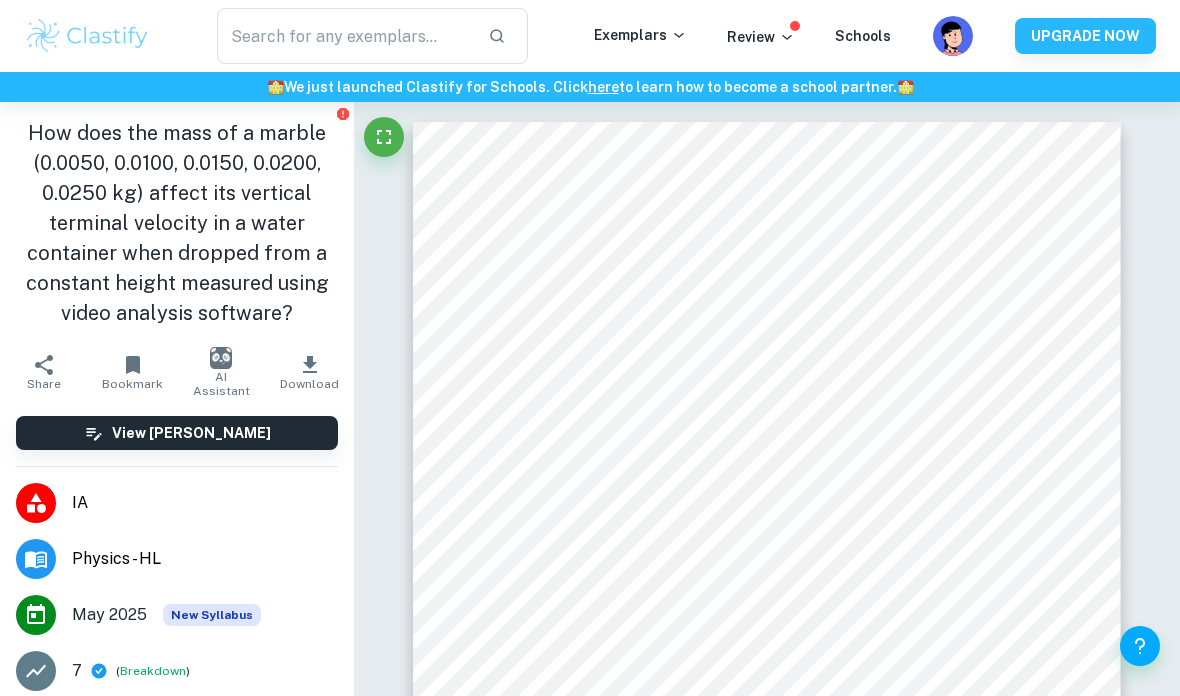 click 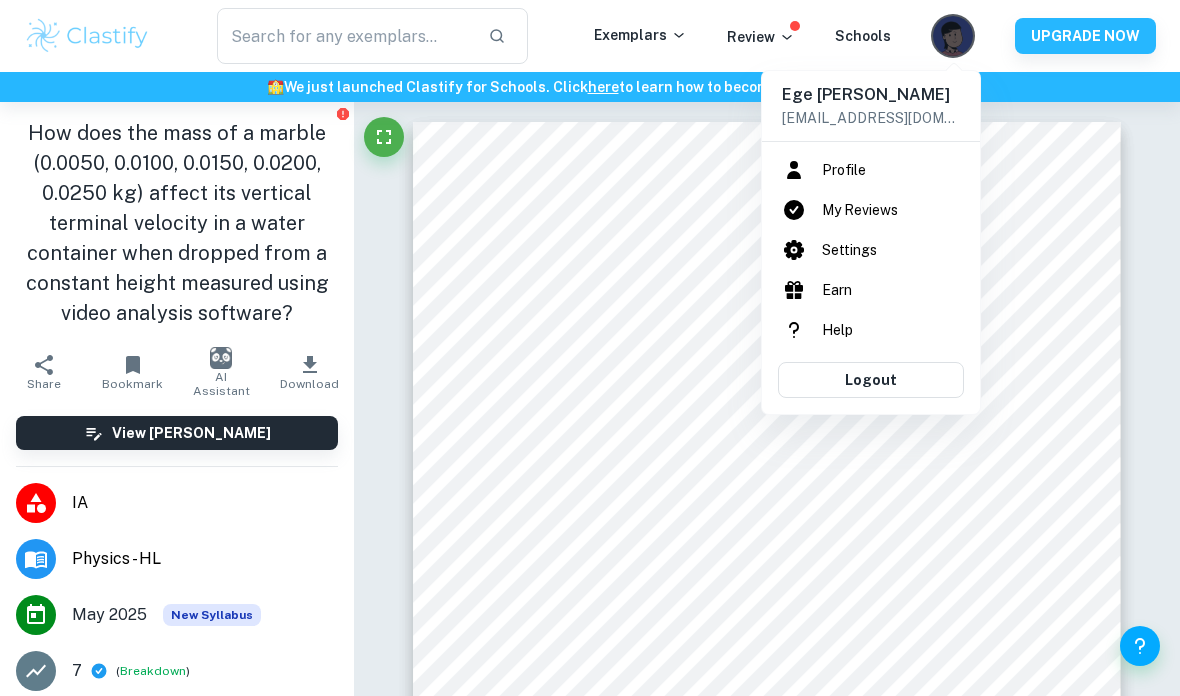 click on "Profile" at bounding box center [871, 170] 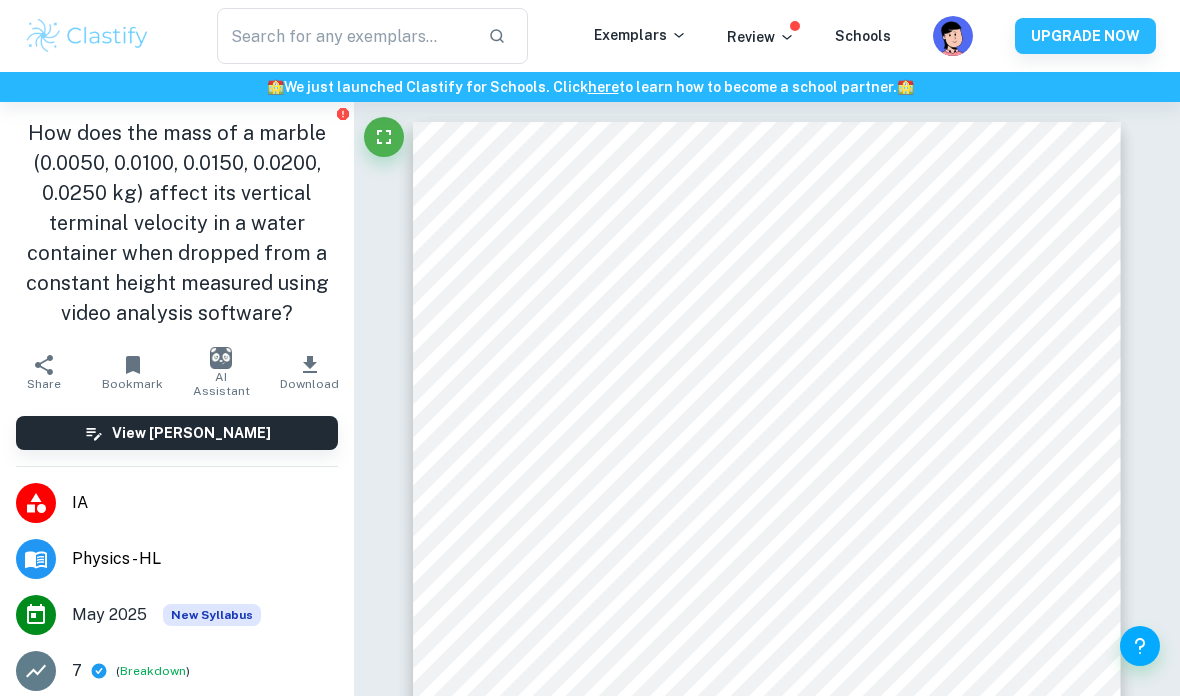 click on "Bookmark" at bounding box center (132, 384) 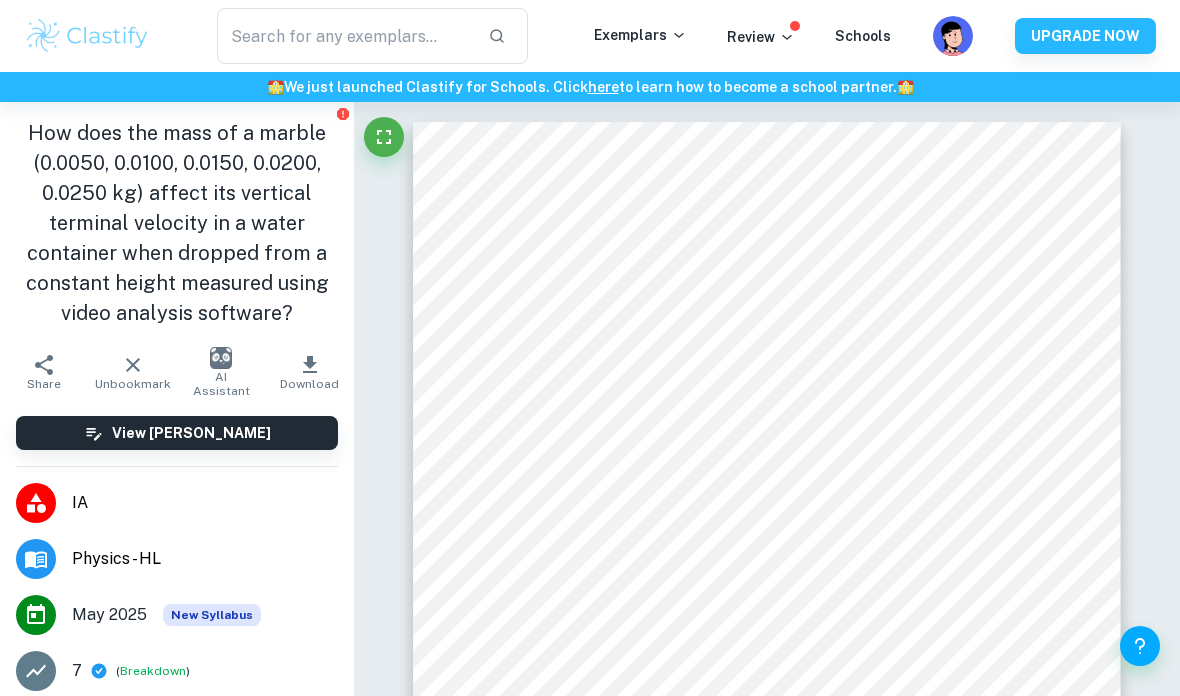 click 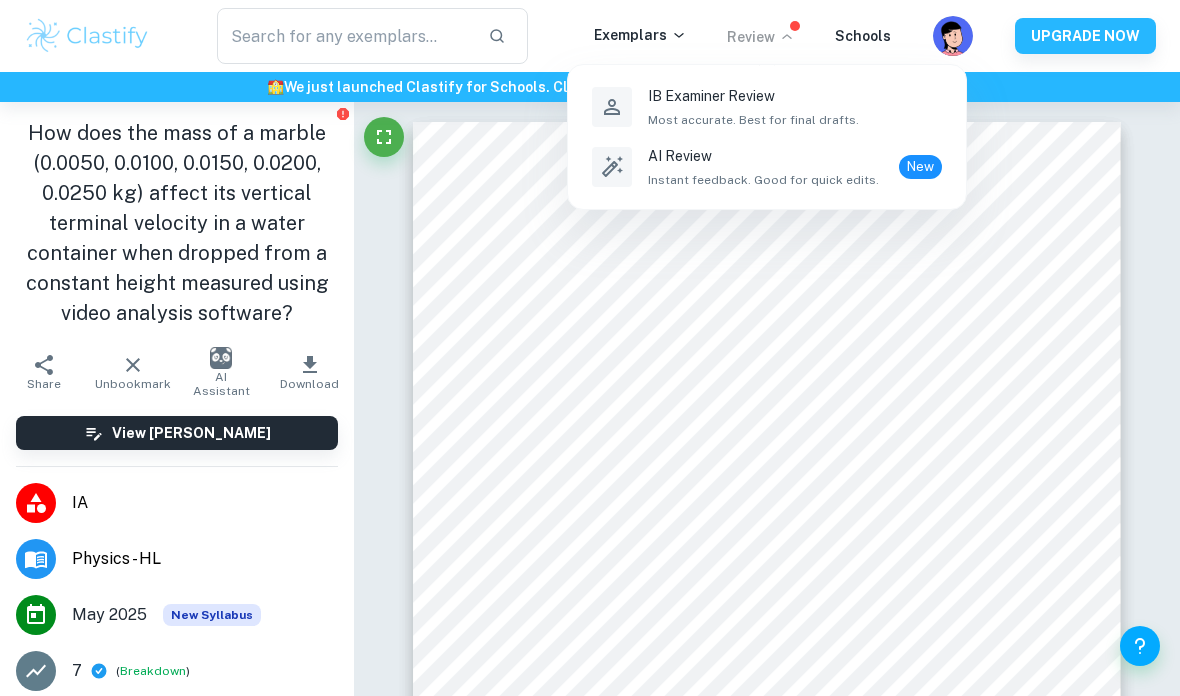 click on "IB Examiner Review Most accurate. Best for final drafts." at bounding box center (753, 107) 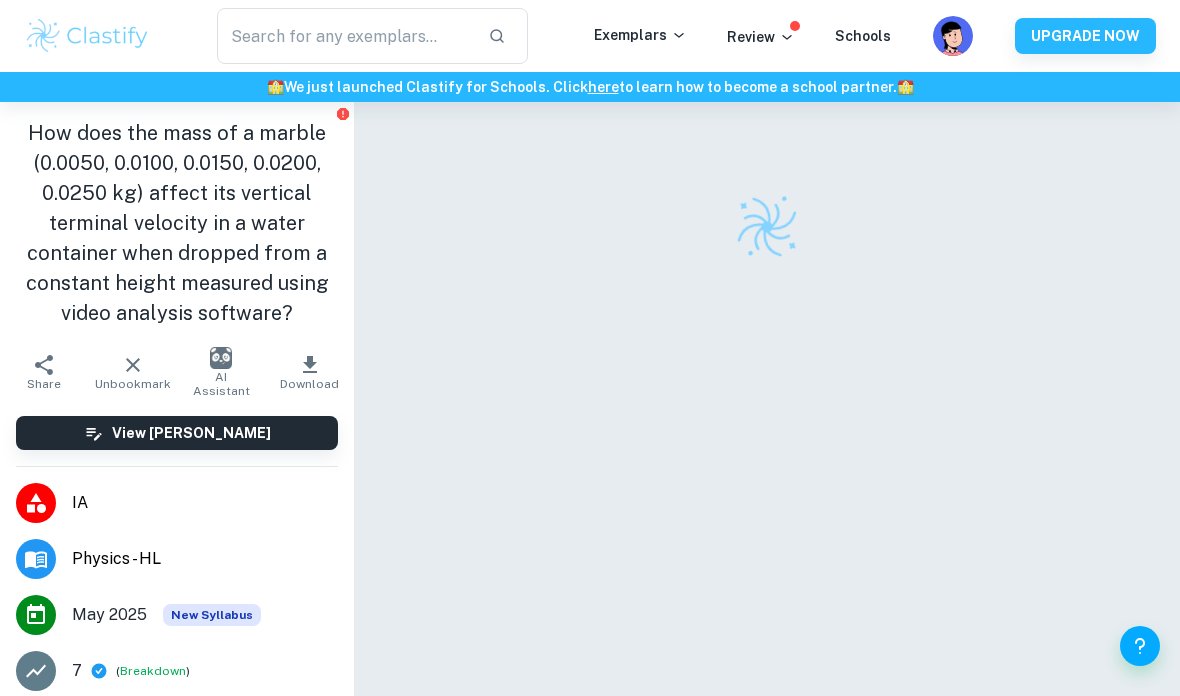 click on "Exemplars" at bounding box center [640, 35] 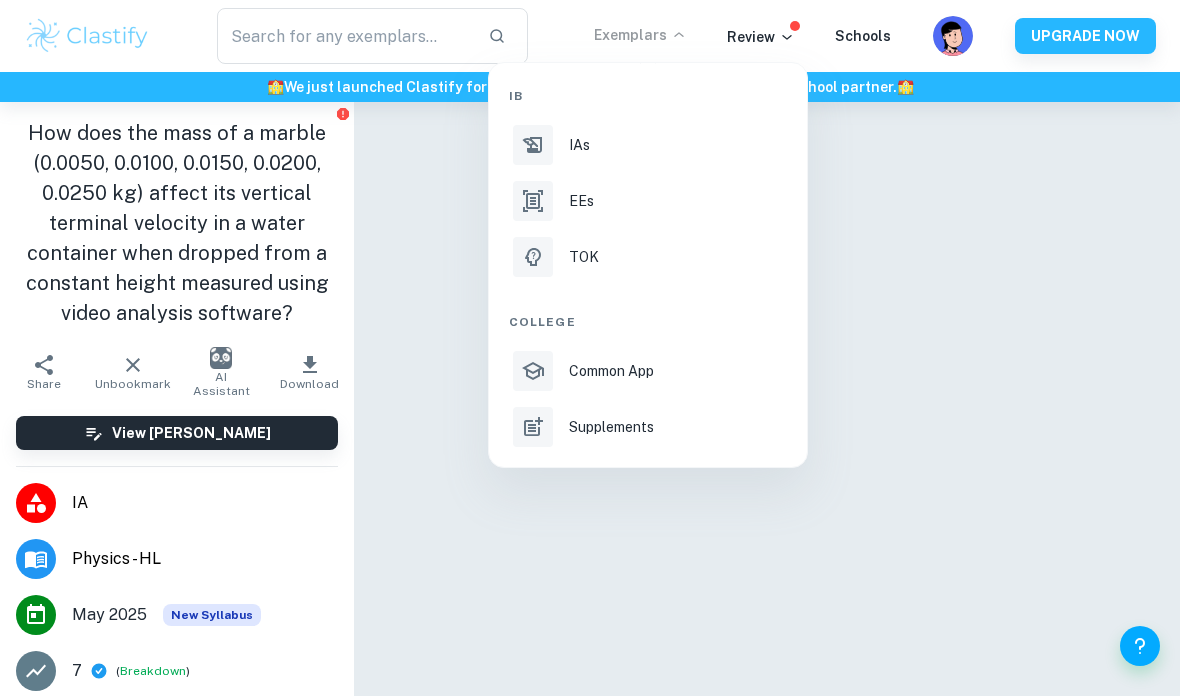 click on "IAs" at bounding box center [676, 145] 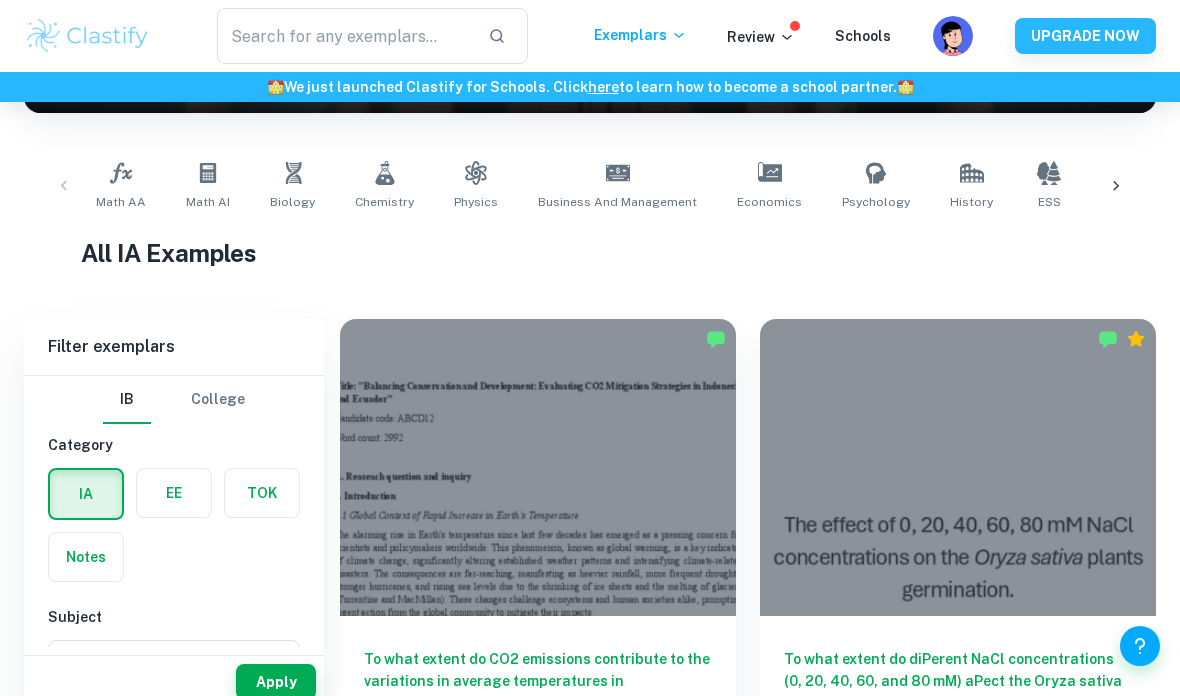 scroll, scrollTop: 382, scrollLeft: 0, axis: vertical 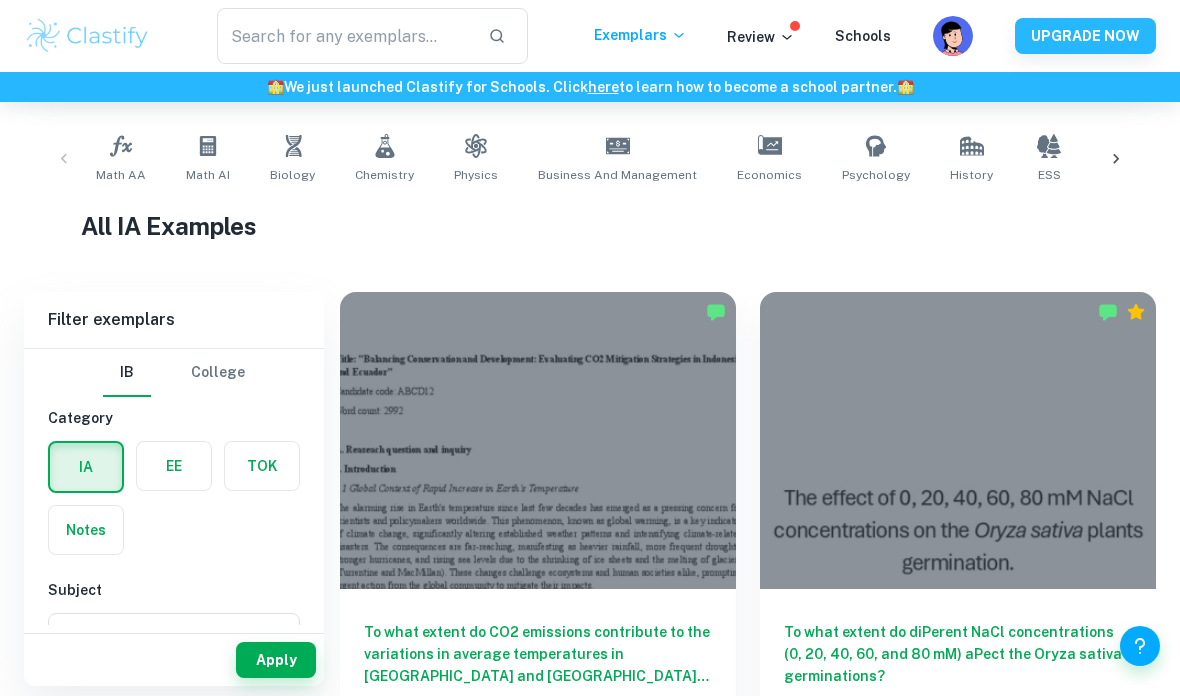 click on "Type a subject" at bounding box center (159, 641) 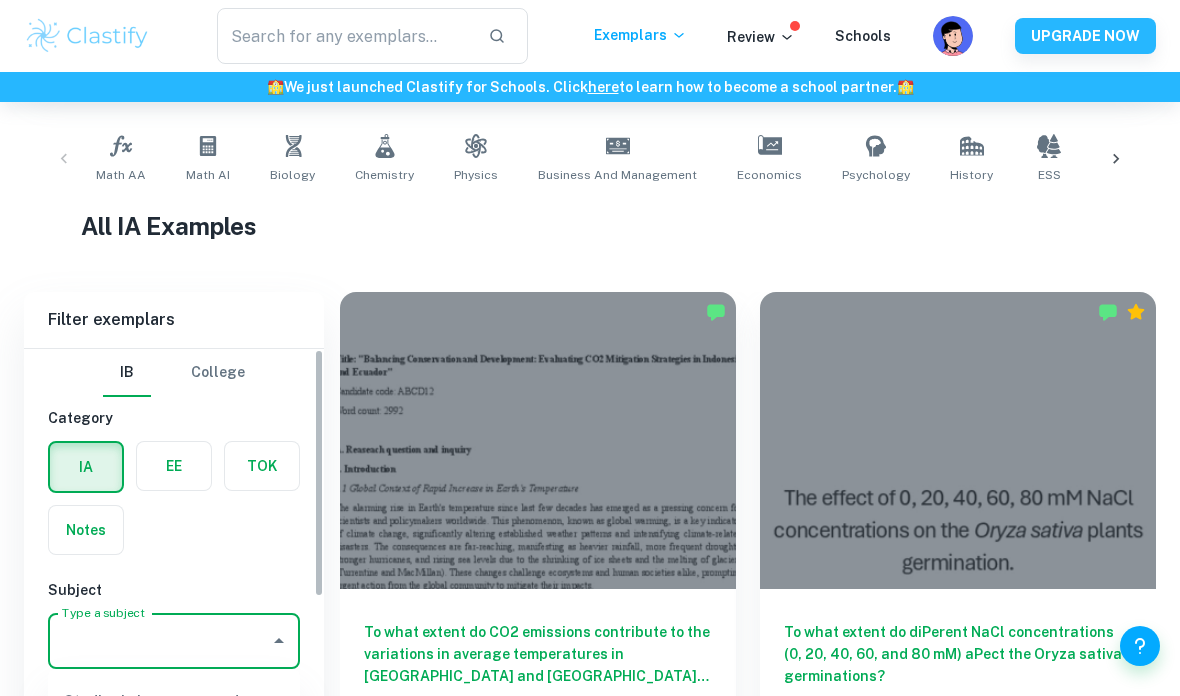 scroll, scrollTop: 402, scrollLeft: 0, axis: vertical 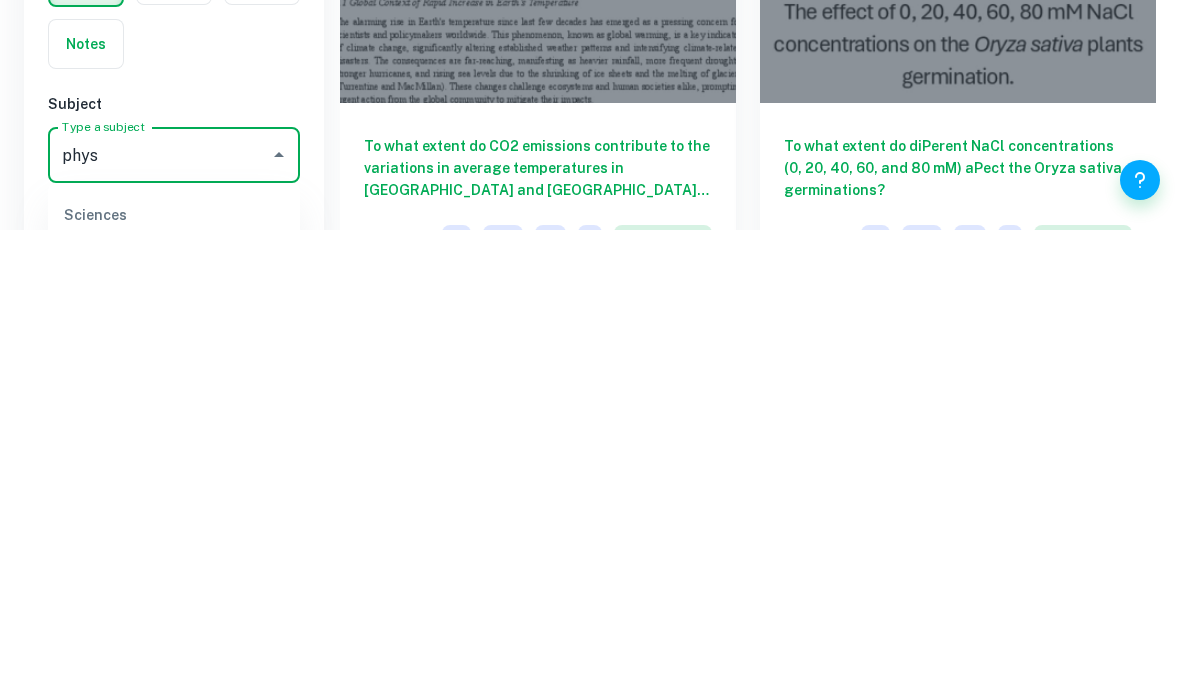 click on "Physics" at bounding box center [174, 723] 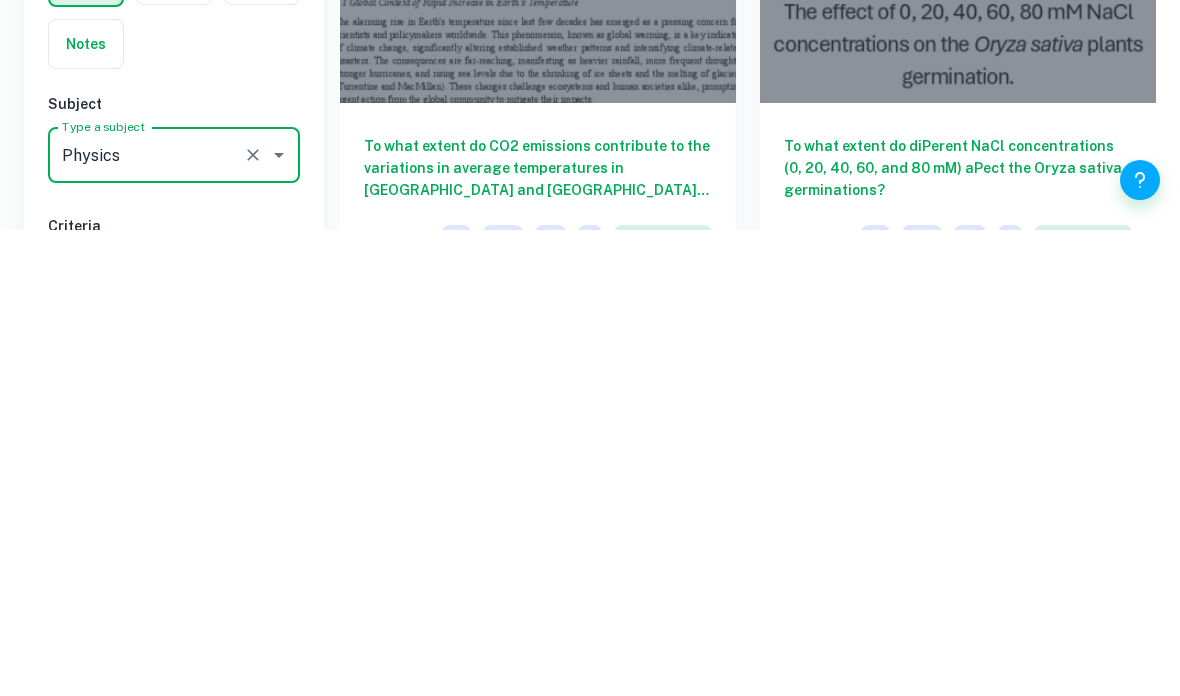 scroll, scrollTop: 868, scrollLeft: 0, axis: vertical 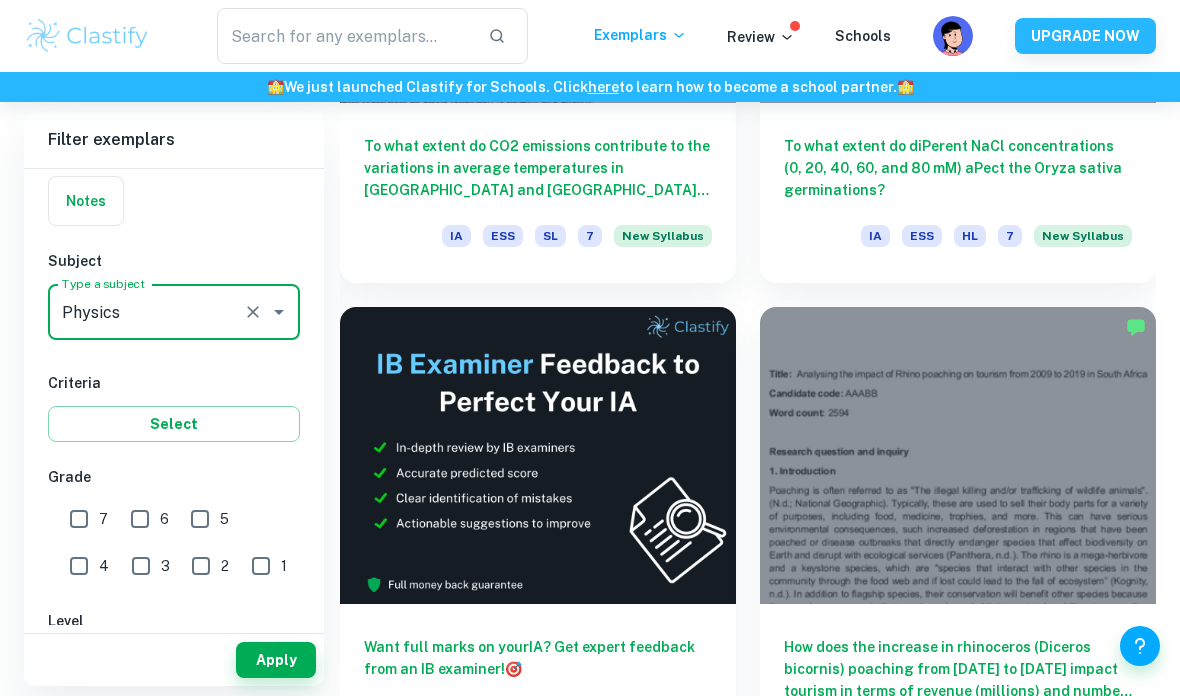 click on "Apply" at bounding box center (276, 660) 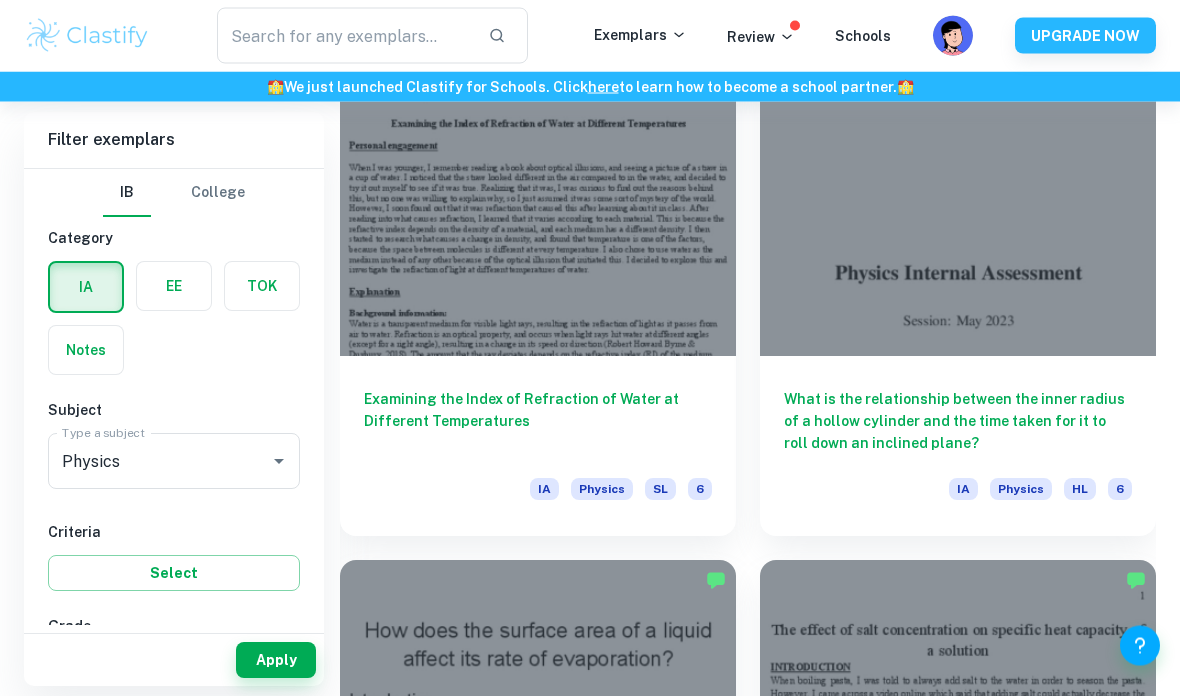scroll, scrollTop: 8196, scrollLeft: 0, axis: vertical 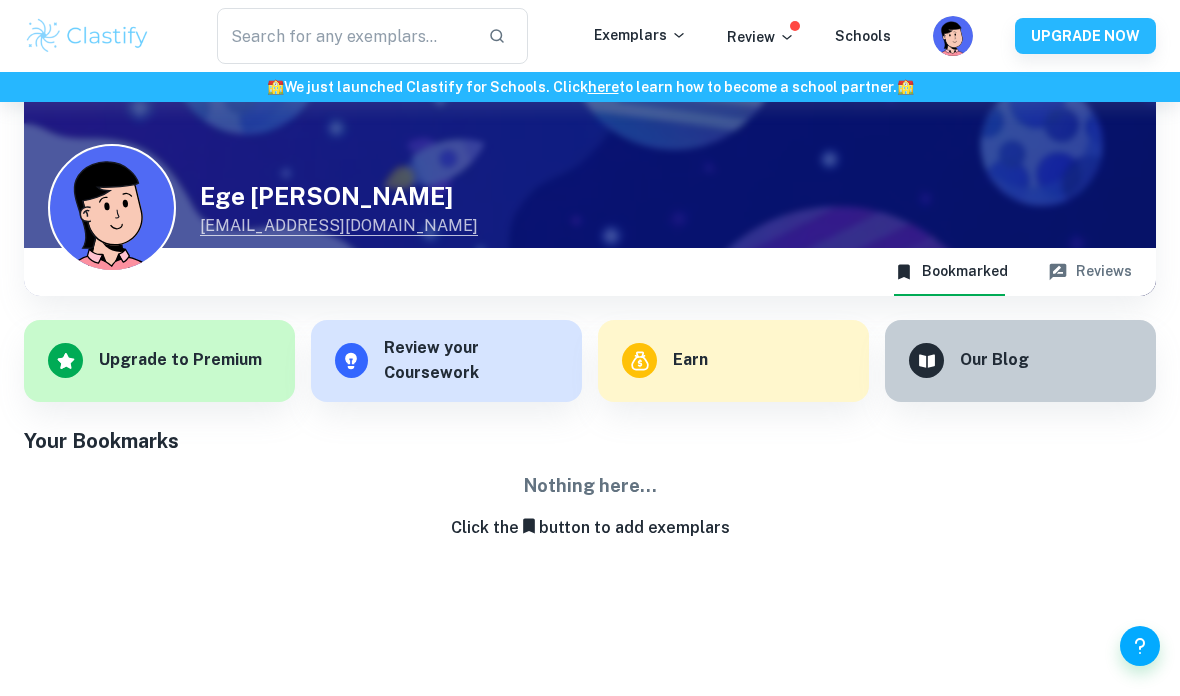 click on "Click the   button to add exemplars" at bounding box center (590, 528) 